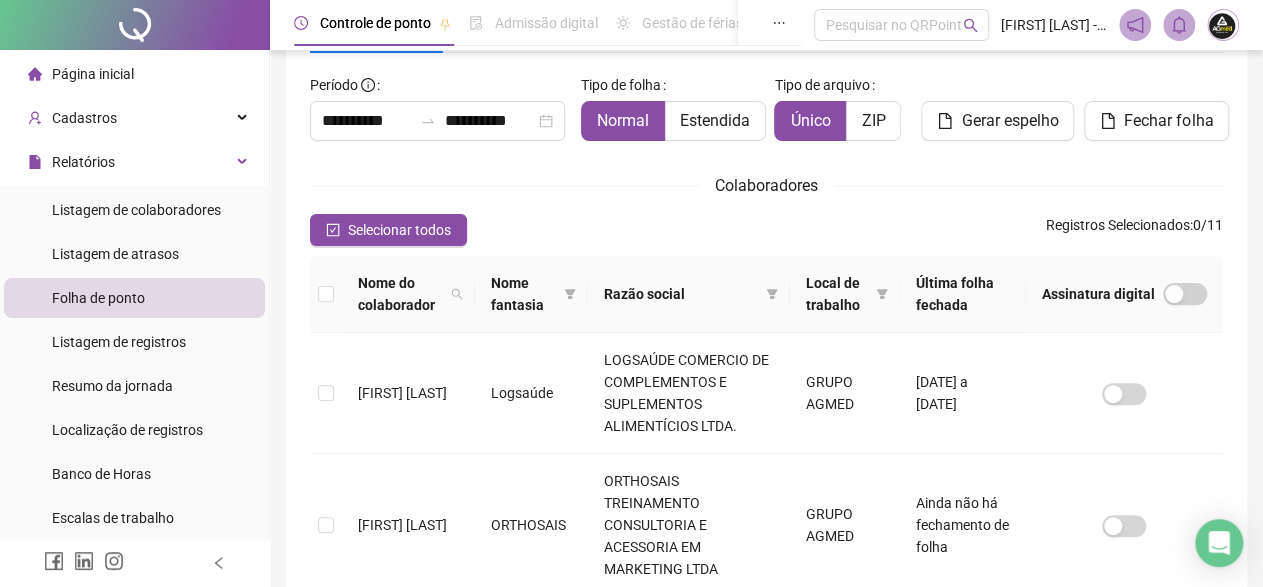 scroll, scrollTop: 115, scrollLeft: 0, axis: vertical 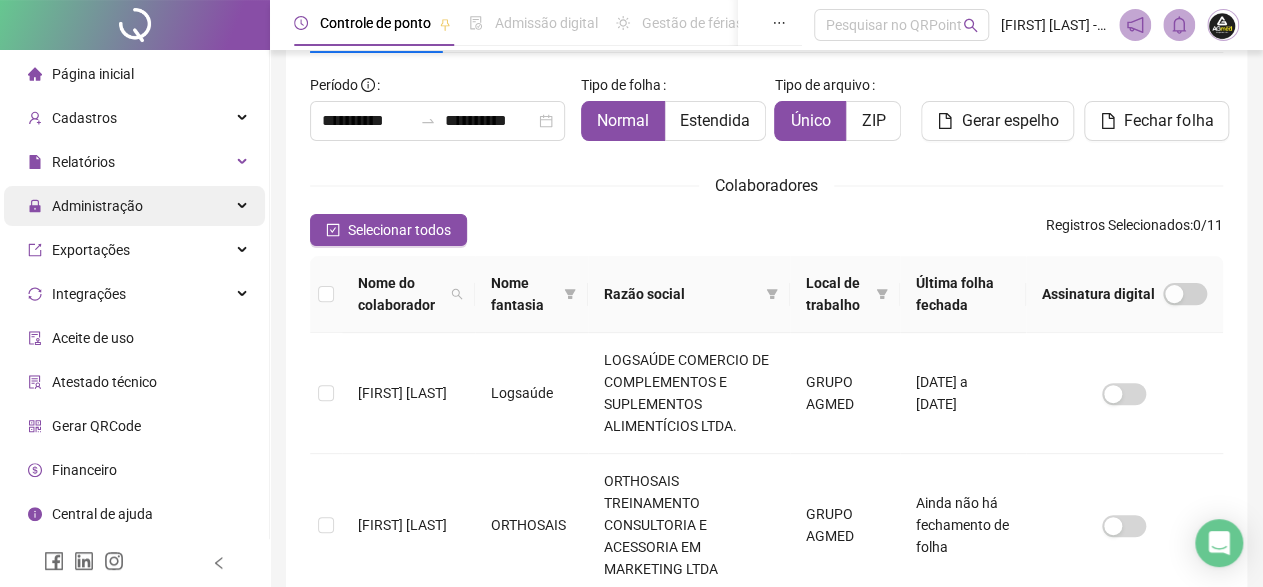 click on "Administração" at bounding box center [97, 206] 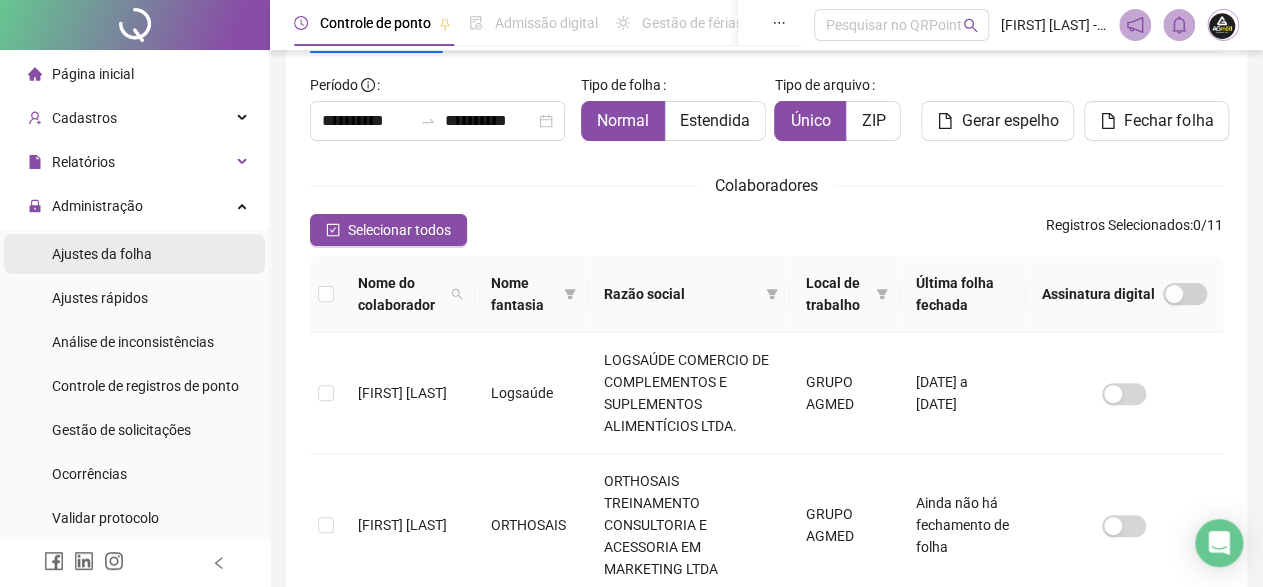 click on "Ajustes da folha" at bounding box center [102, 254] 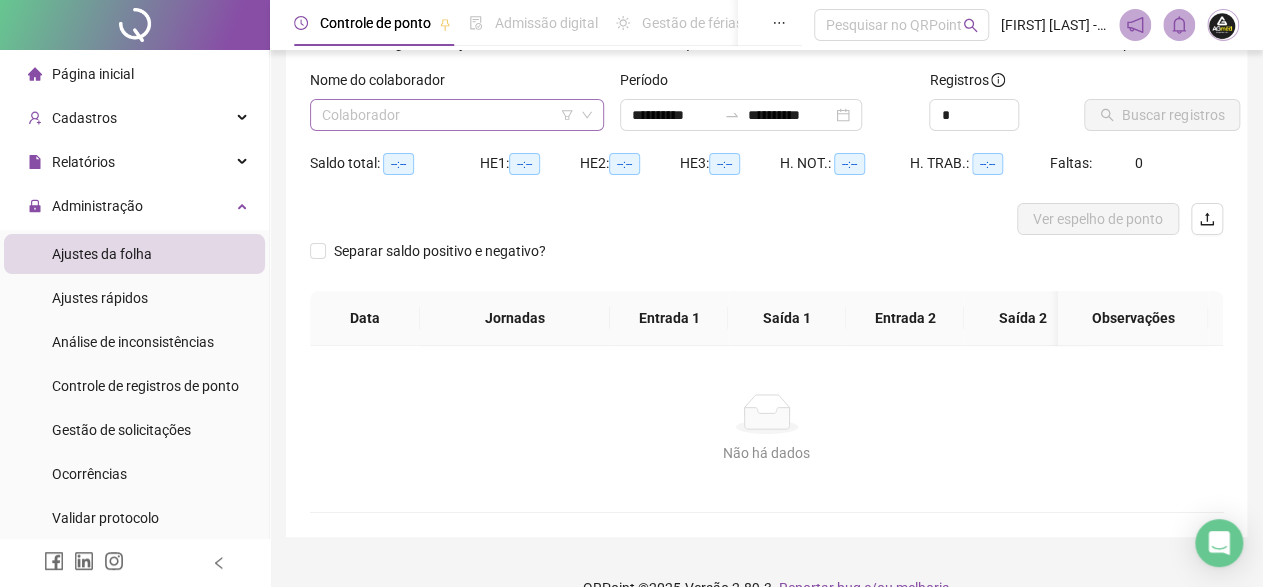click at bounding box center [448, 115] 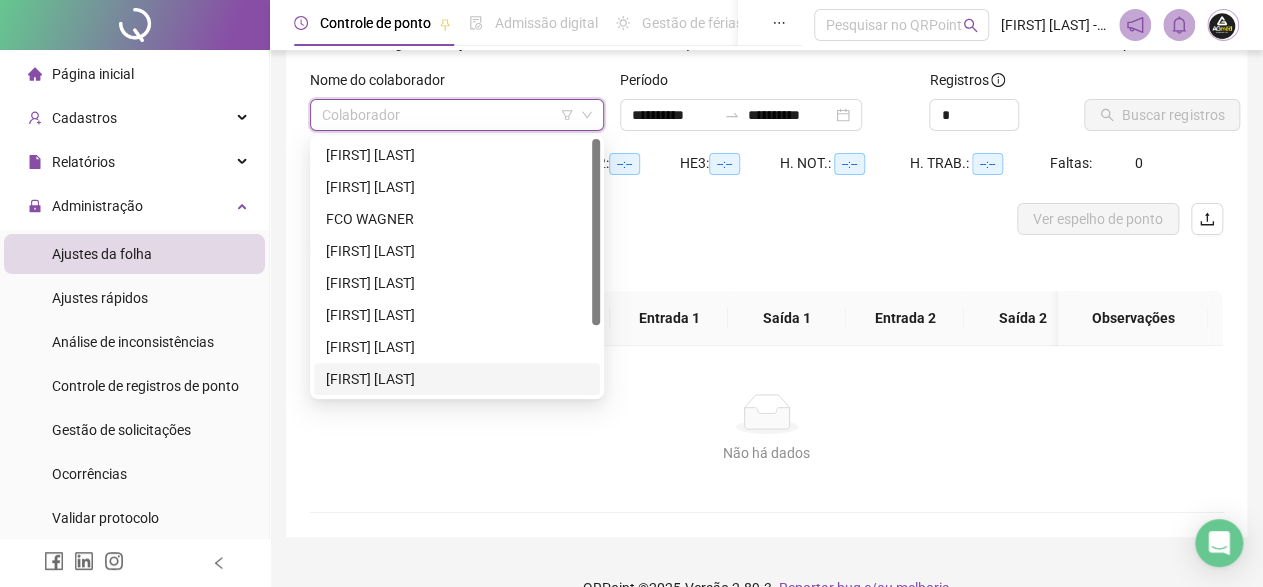 click on "[FIRST] [LAST]" at bounding box center (457, 379) 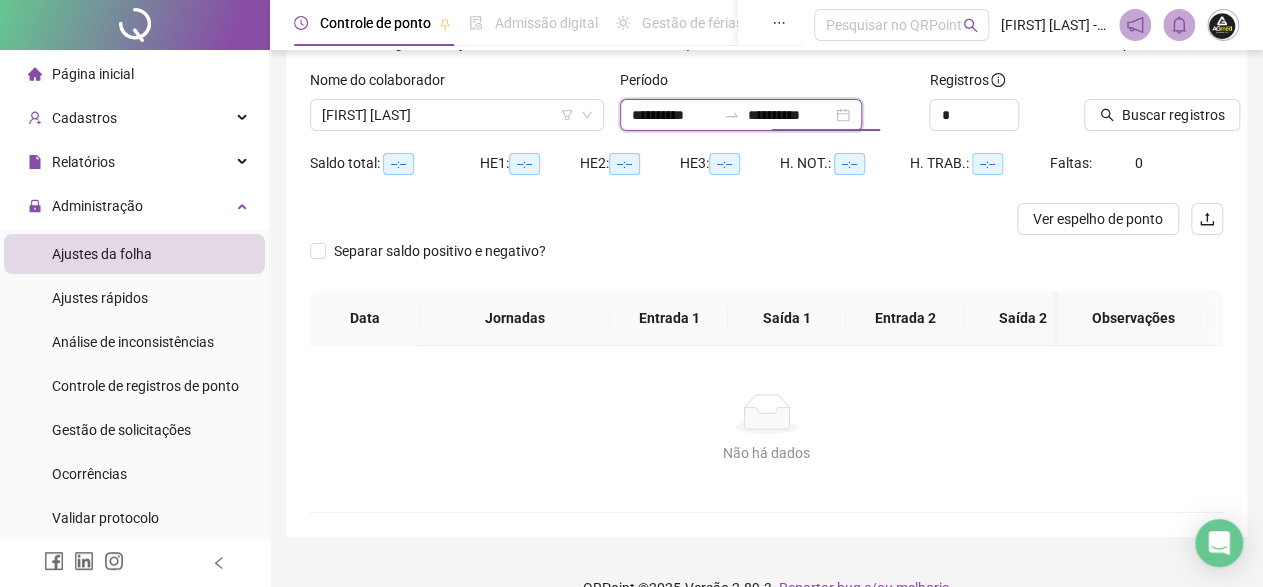 click on "**********" at bounding box center [790, 115] 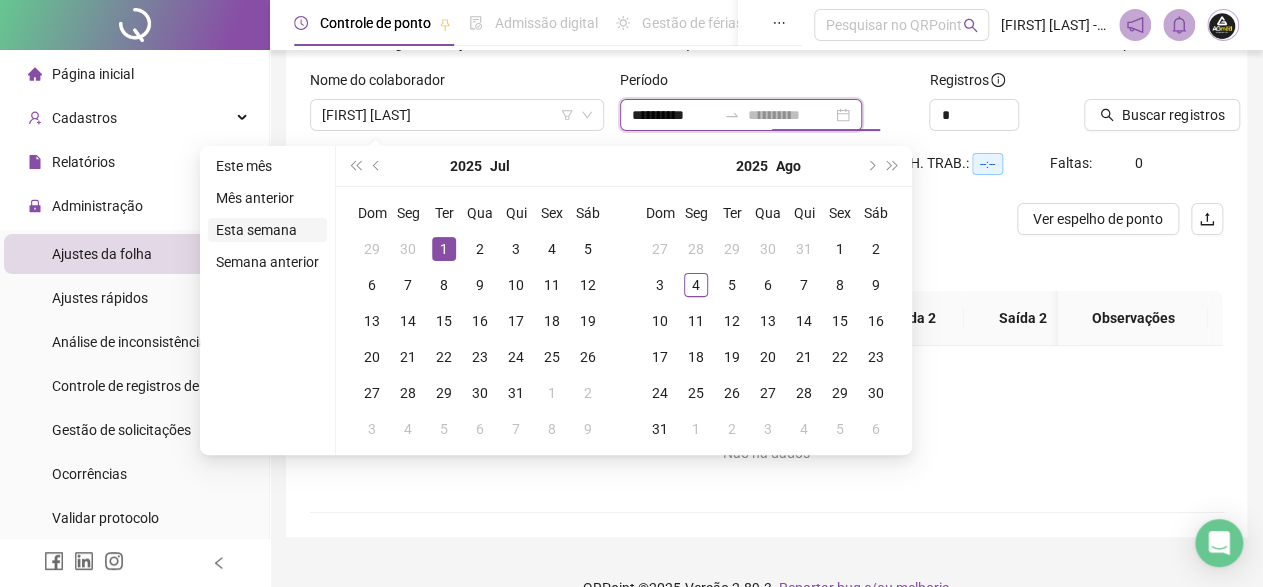 type on "**********" 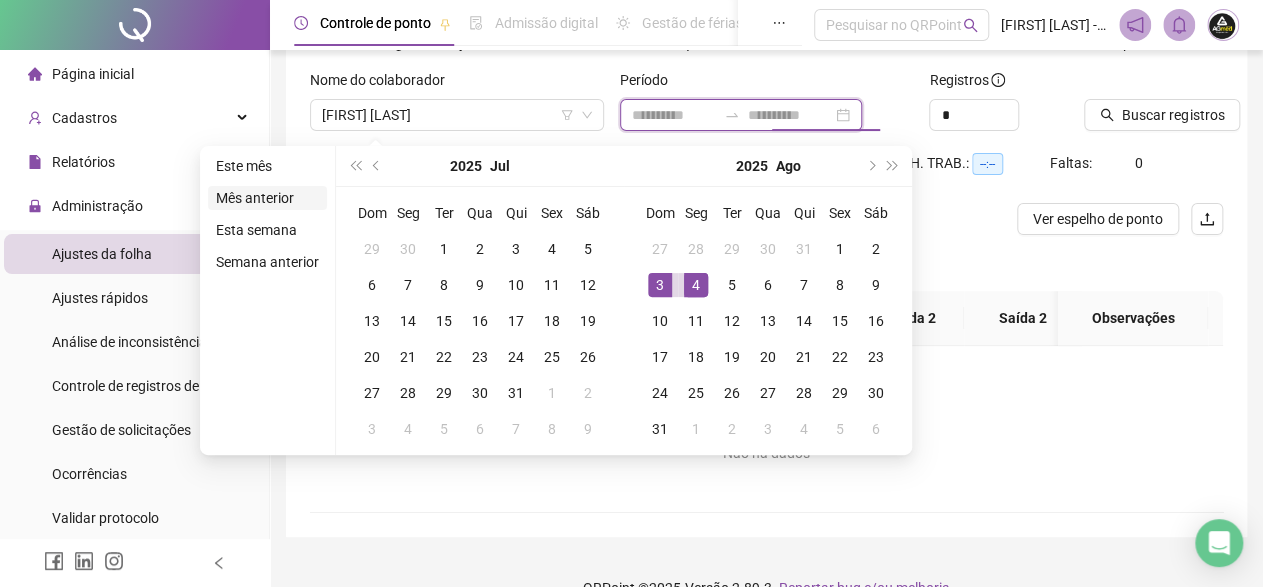 type on "**********" 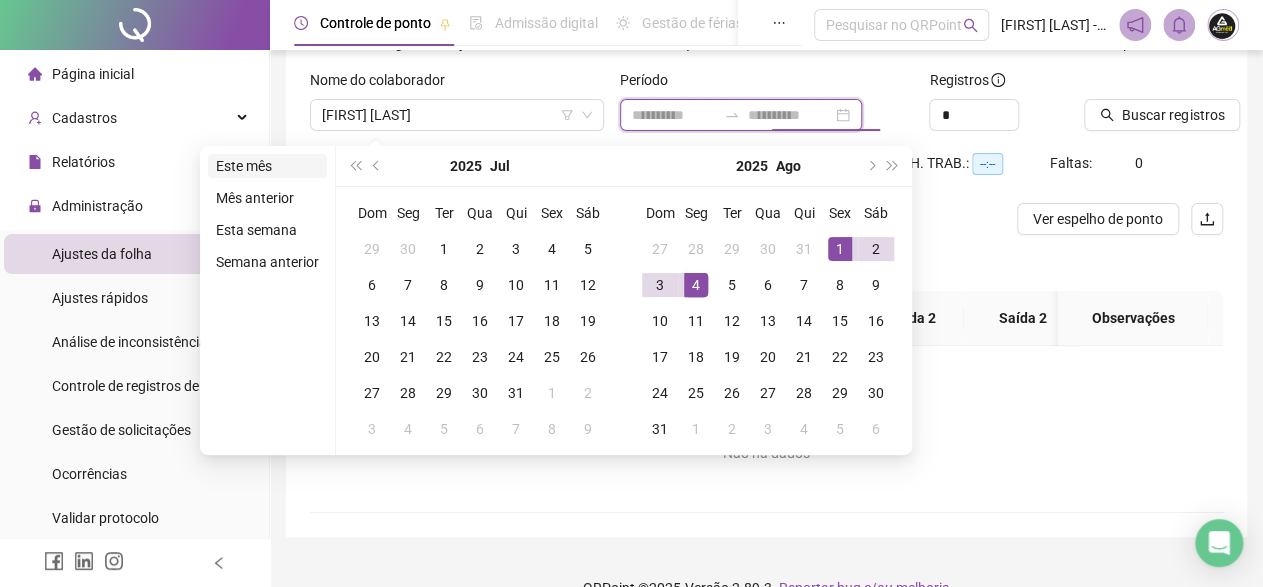 type on "**********" 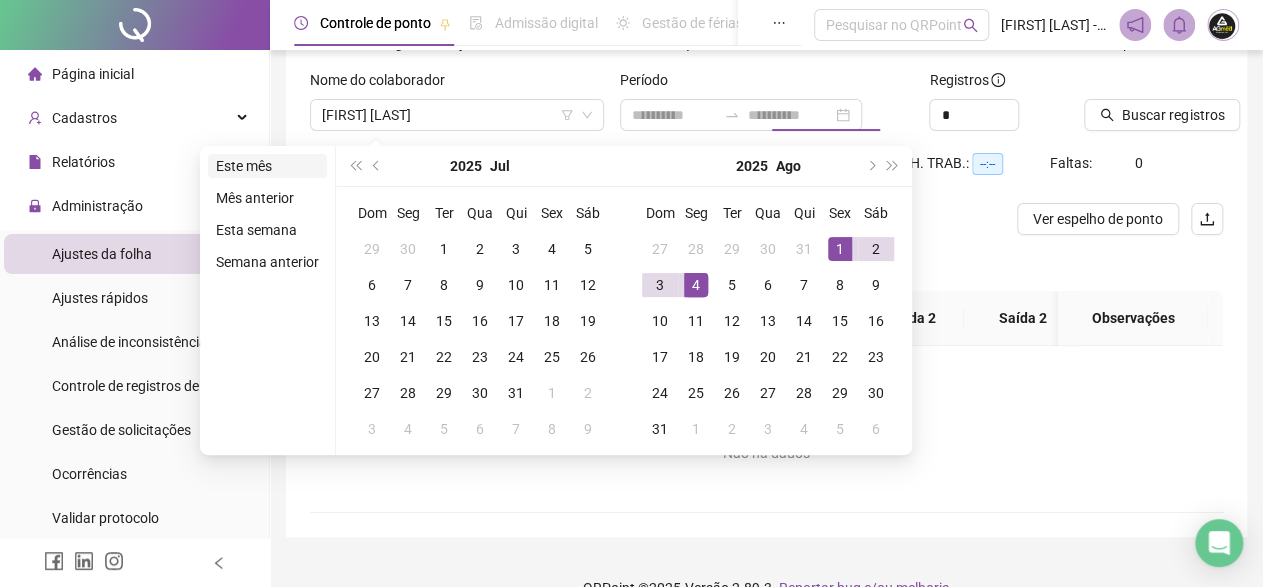click on "Este mês" at bounding box center (267, 166) 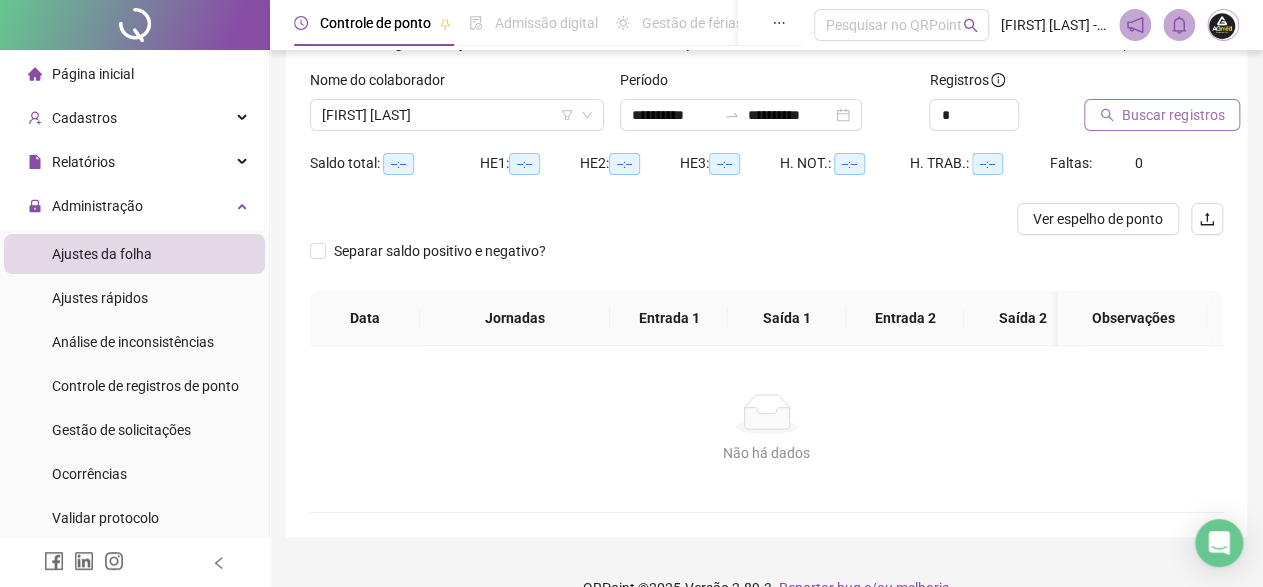 click on "Buscar registros" at bounding box center [1173, 115] 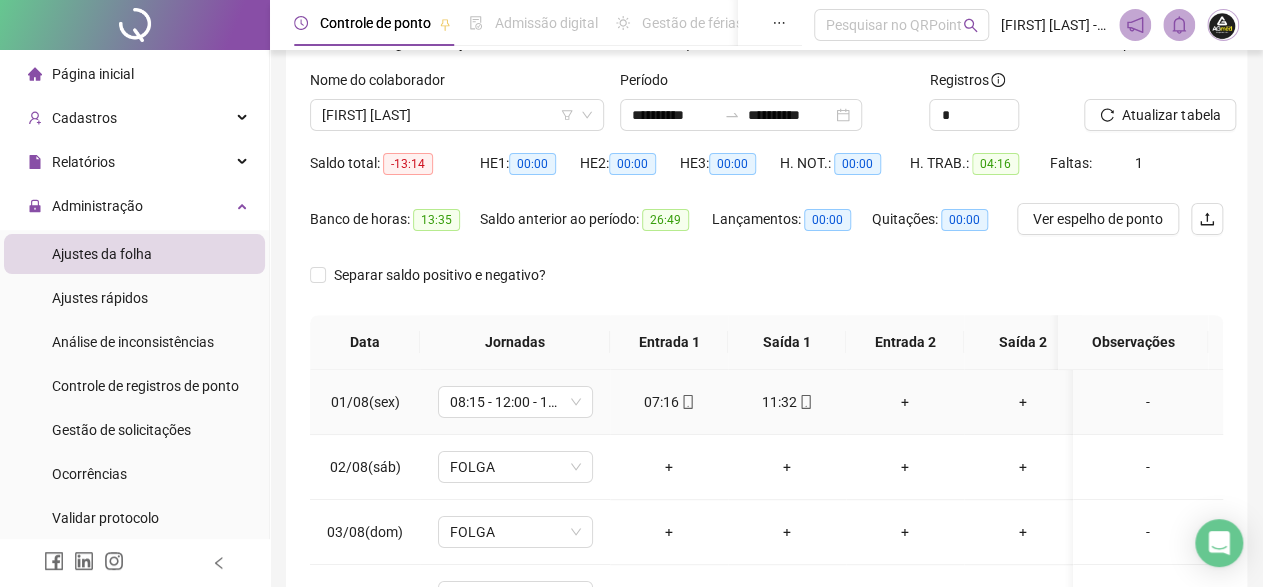 click on "-" at bounding box center [1148, 402] 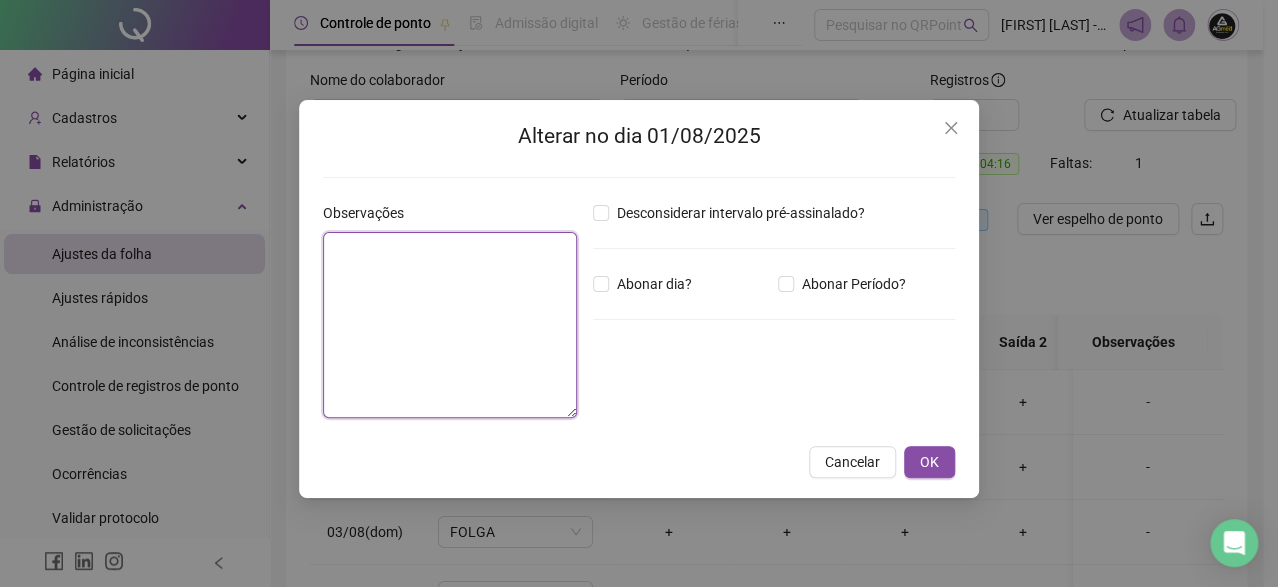 click at bounding box center [450, 325] 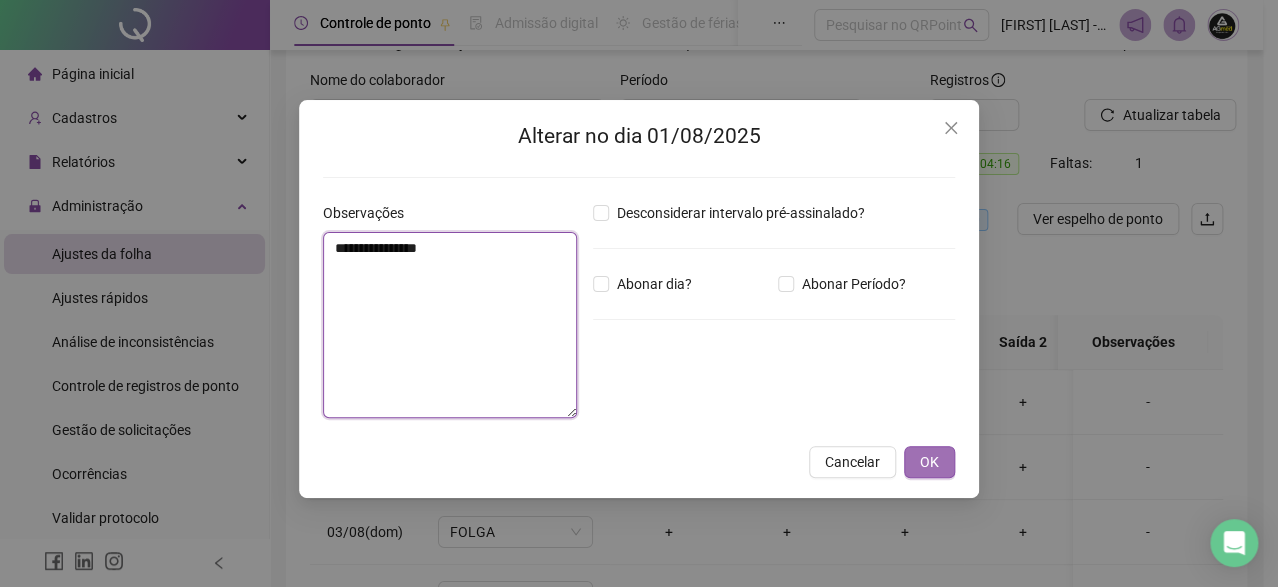 type on "**********" 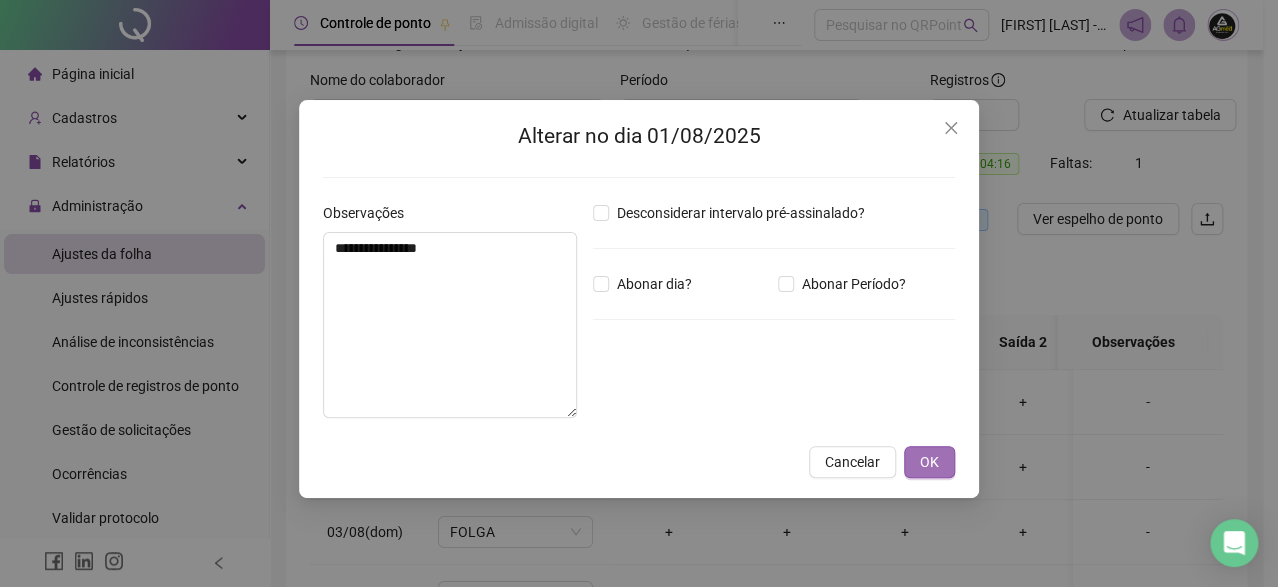 click on "OK" at bounding box center [929, 462] 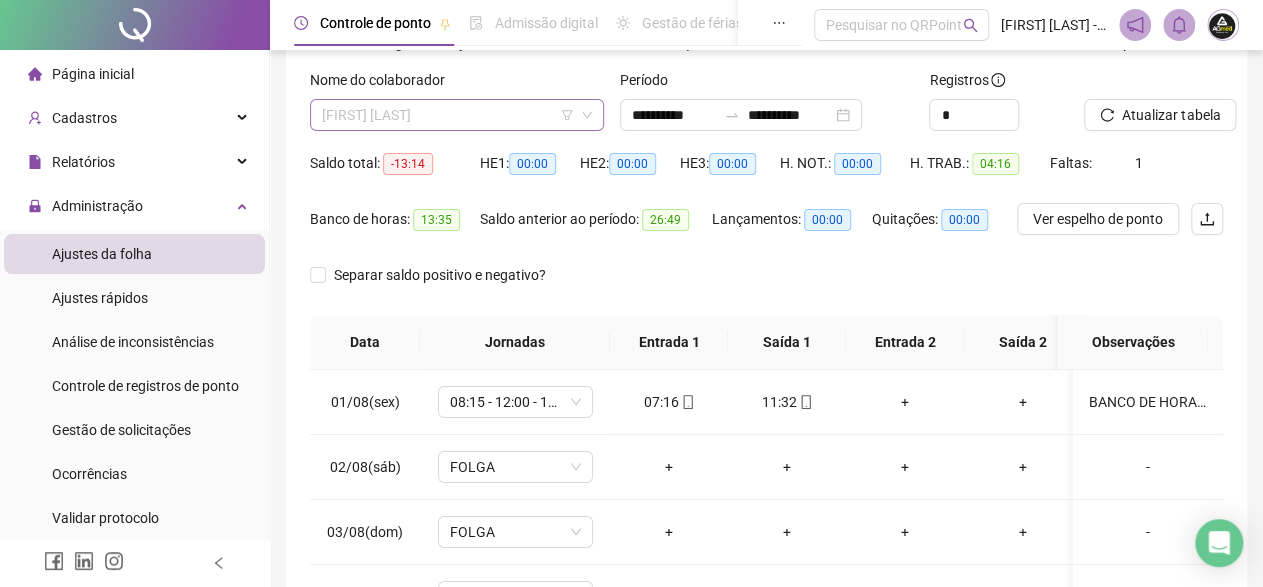 click on "[FIRST] [LAST]" at bounding box center (457, 115) 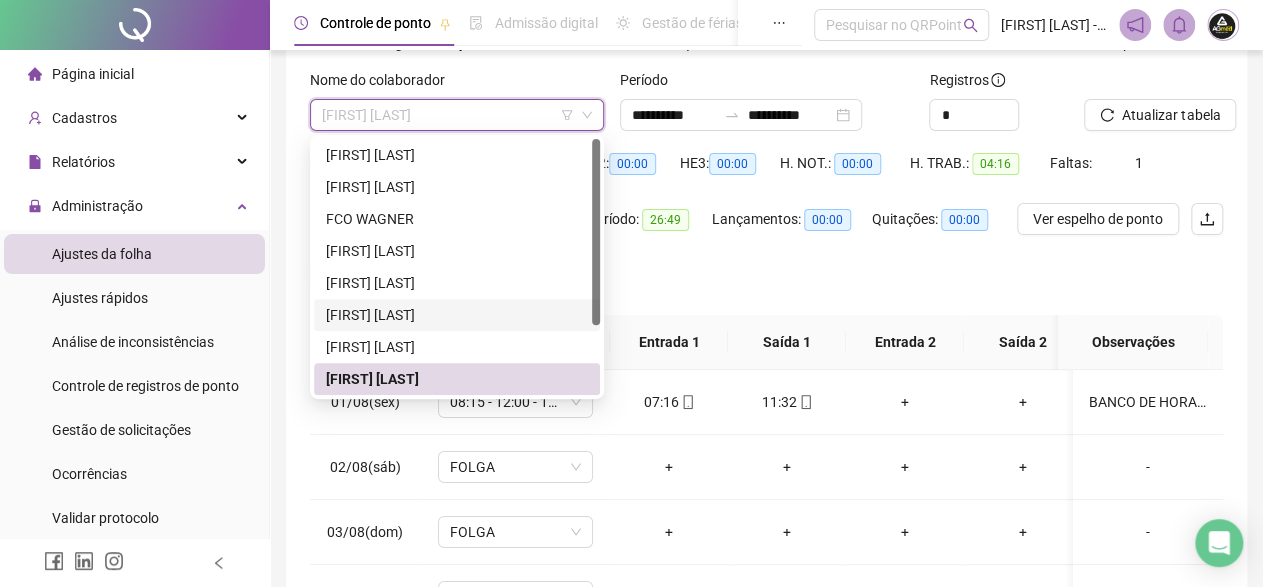 drag, startPoint x: 378, startPoint y: 308, endPoint x: 392, endPoint y: 304, distance: 14.56022 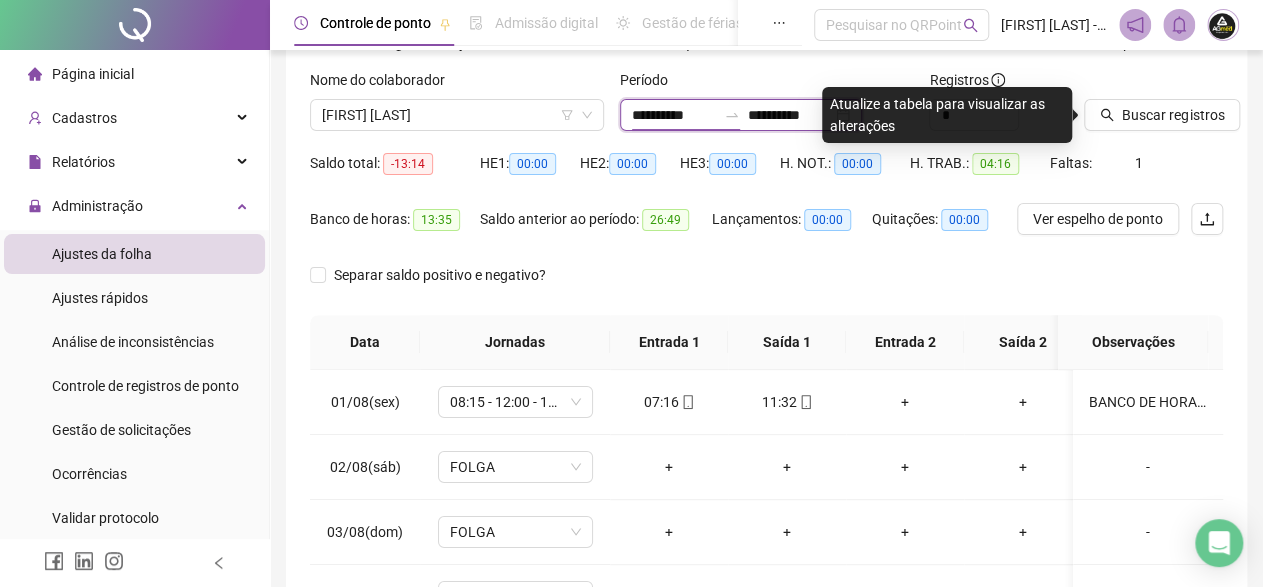 click on "**********" at bounding box center [674, 115] 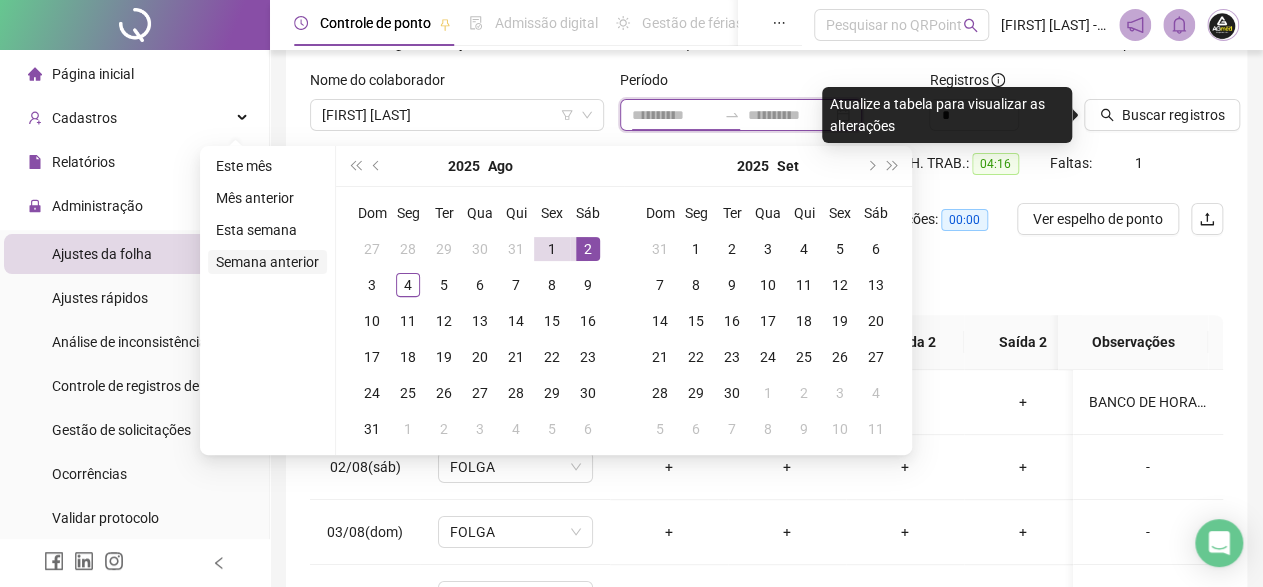 type on "**********" 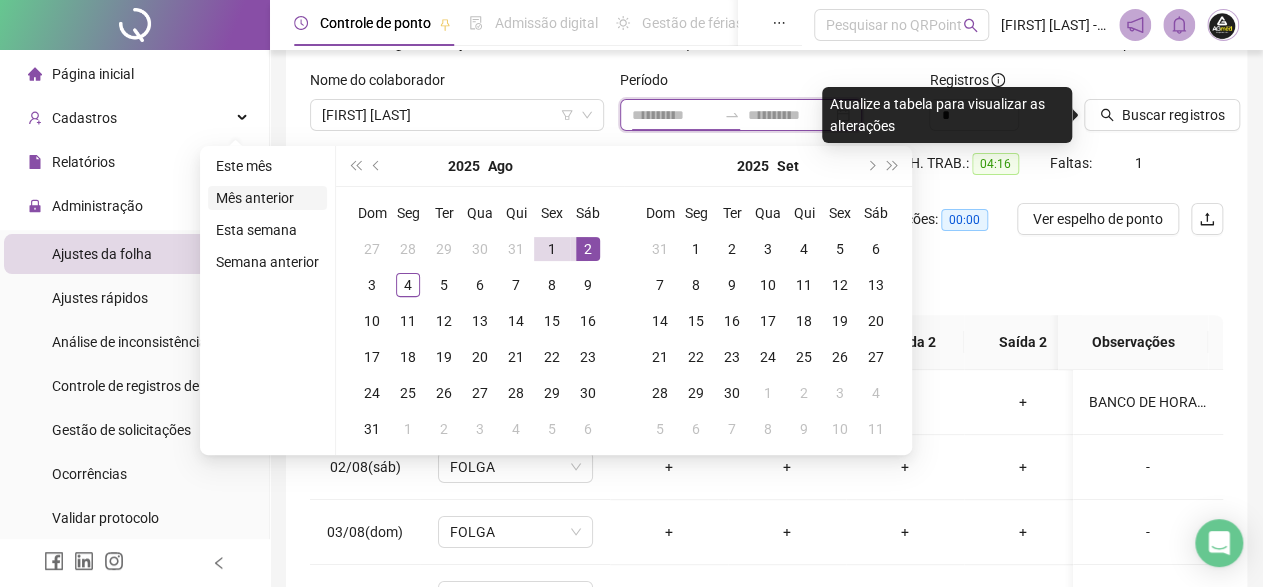 type on "**********" 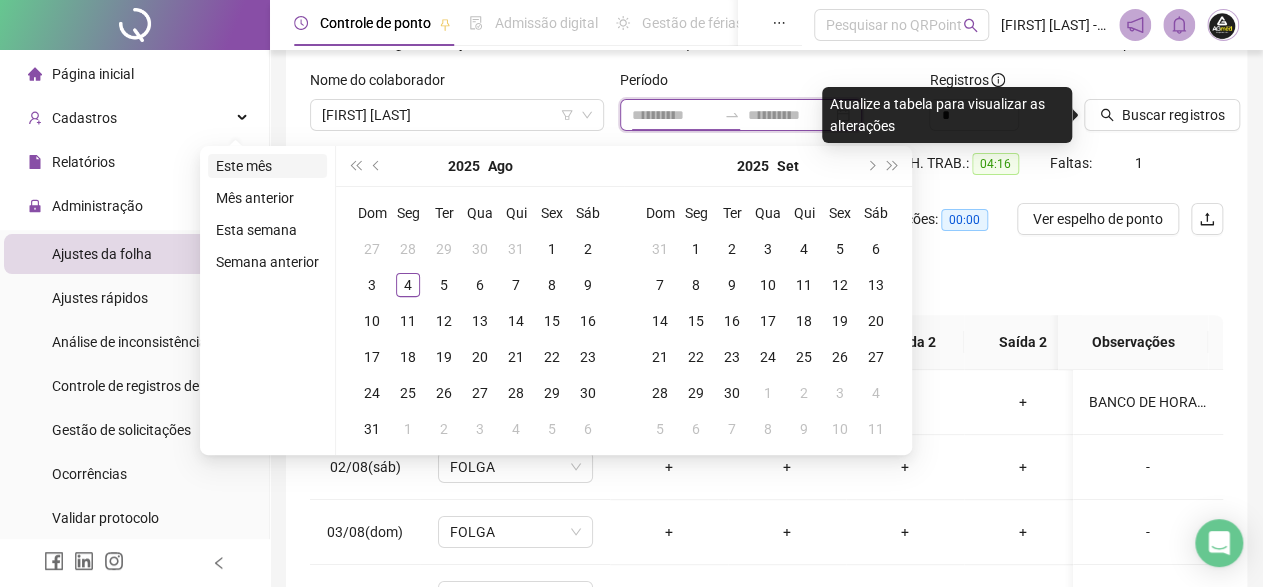 type on "**********" 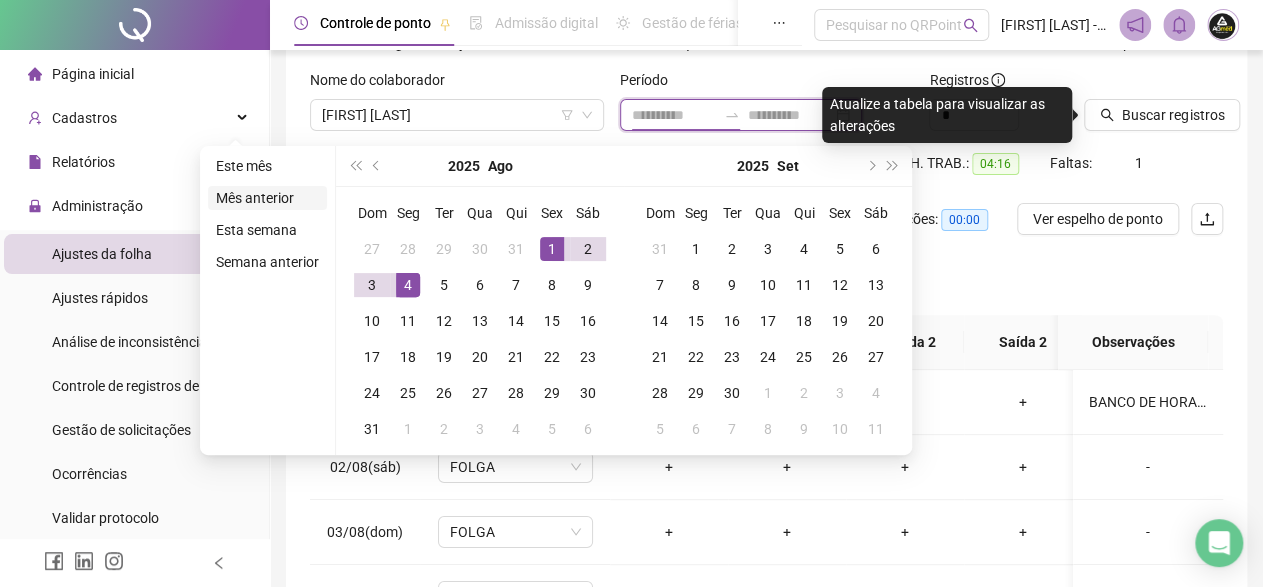 type on "**********" 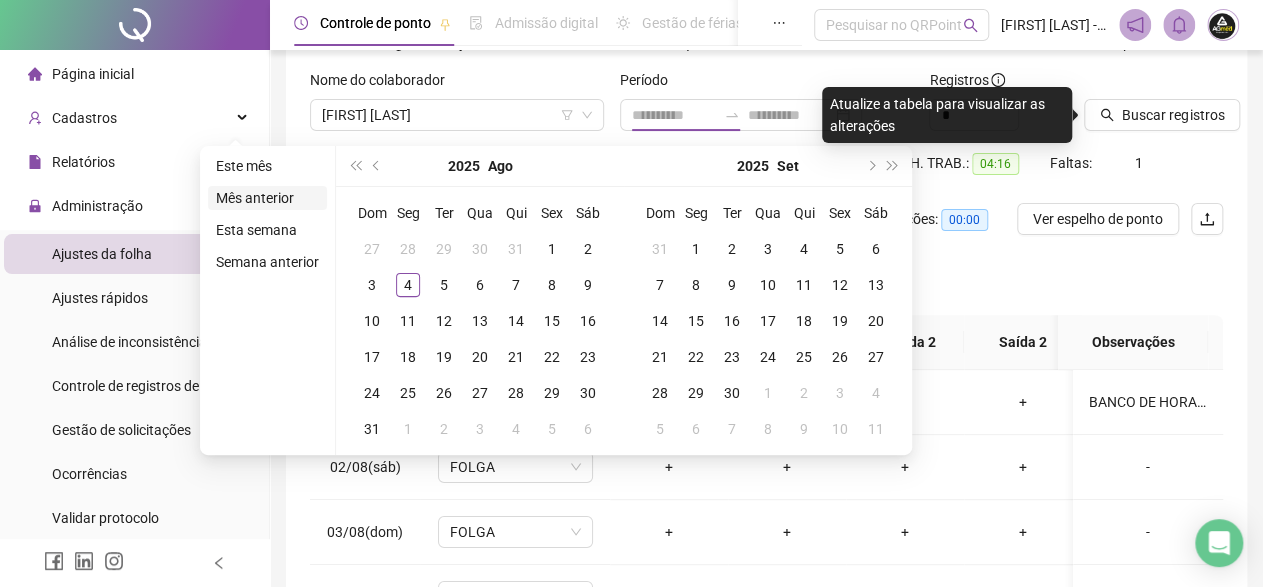 click on "Mês anterior" at bounding box center [267, 198] 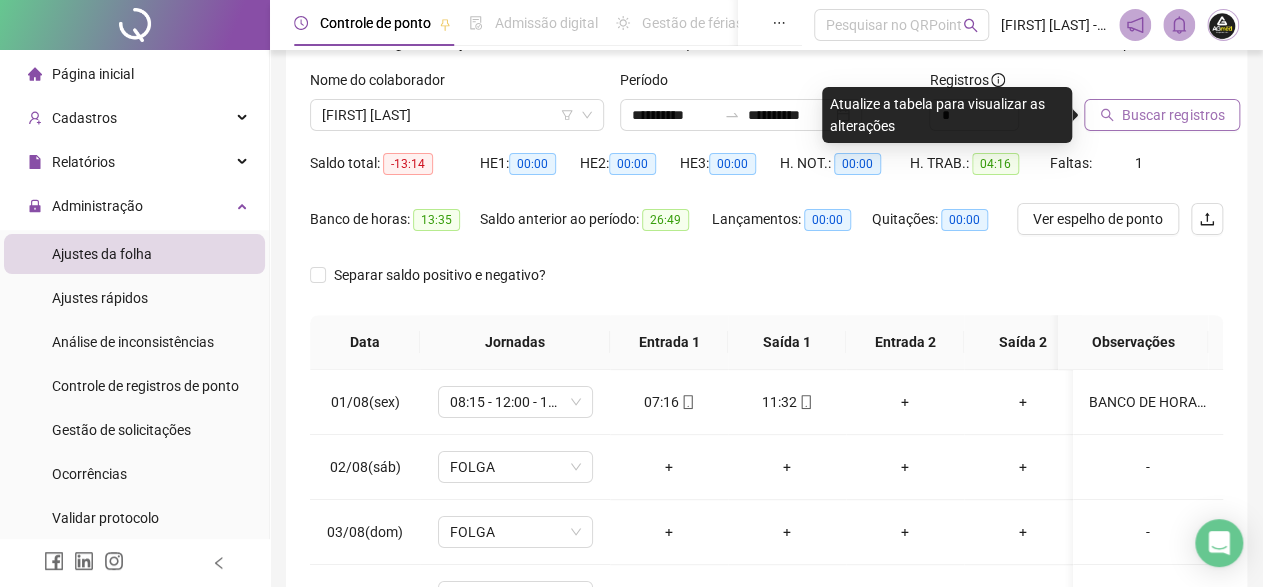 click on "Buscar registros" at bounding box center [1173, 115] 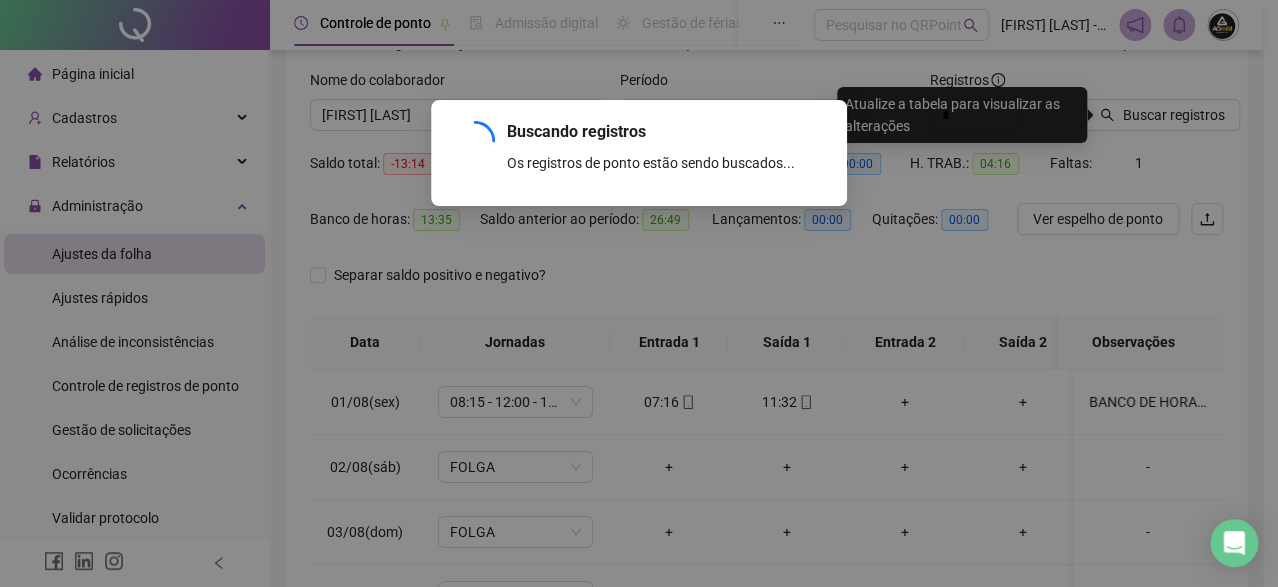 click on "Buscando registros Os registros de ponto estão sendo buscados... OK" at bounding box center [639, 293] 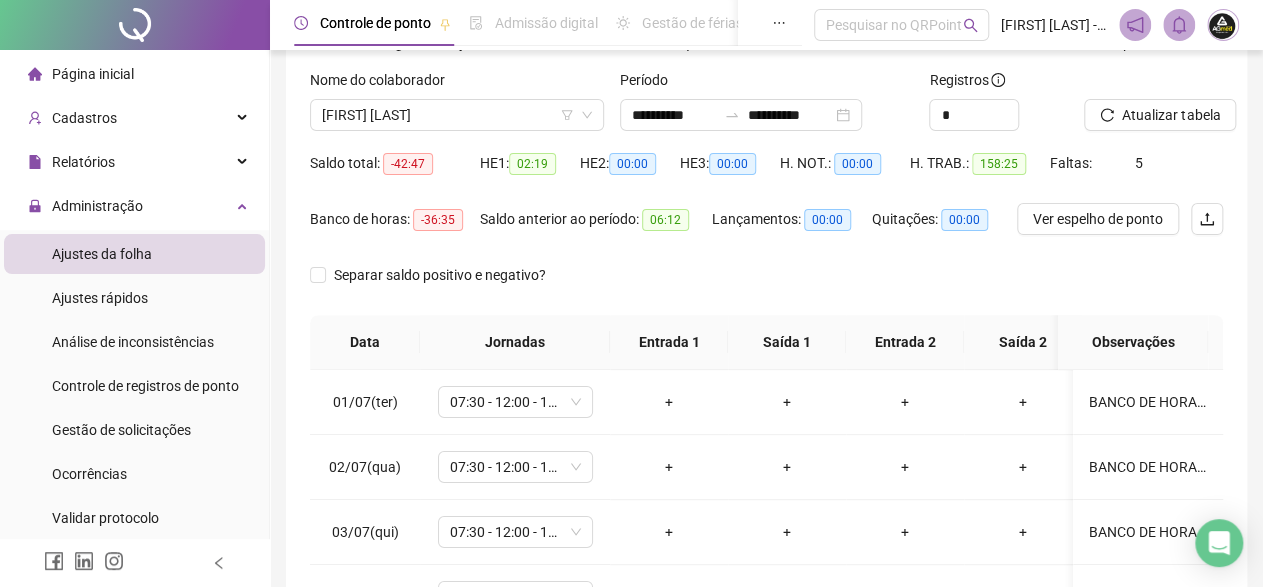 click on "Relatórios" at bounding box center [83, 162] 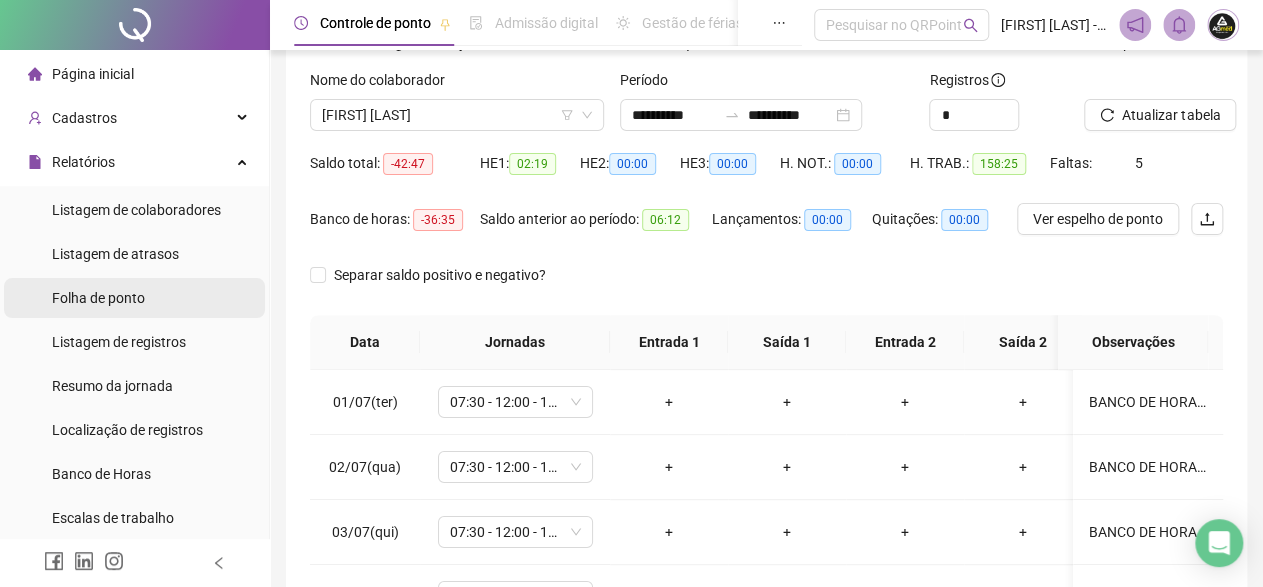 click on "Folha de ponto" at bounding box center (98, 298) 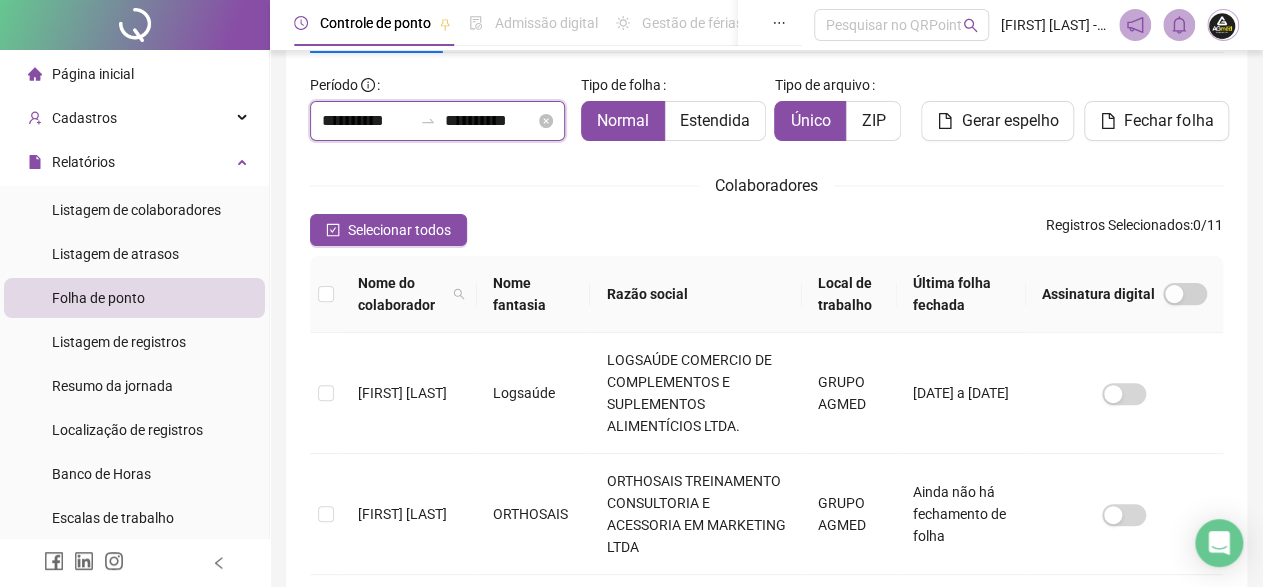 click on "**********" at bounding box center [367, 121] 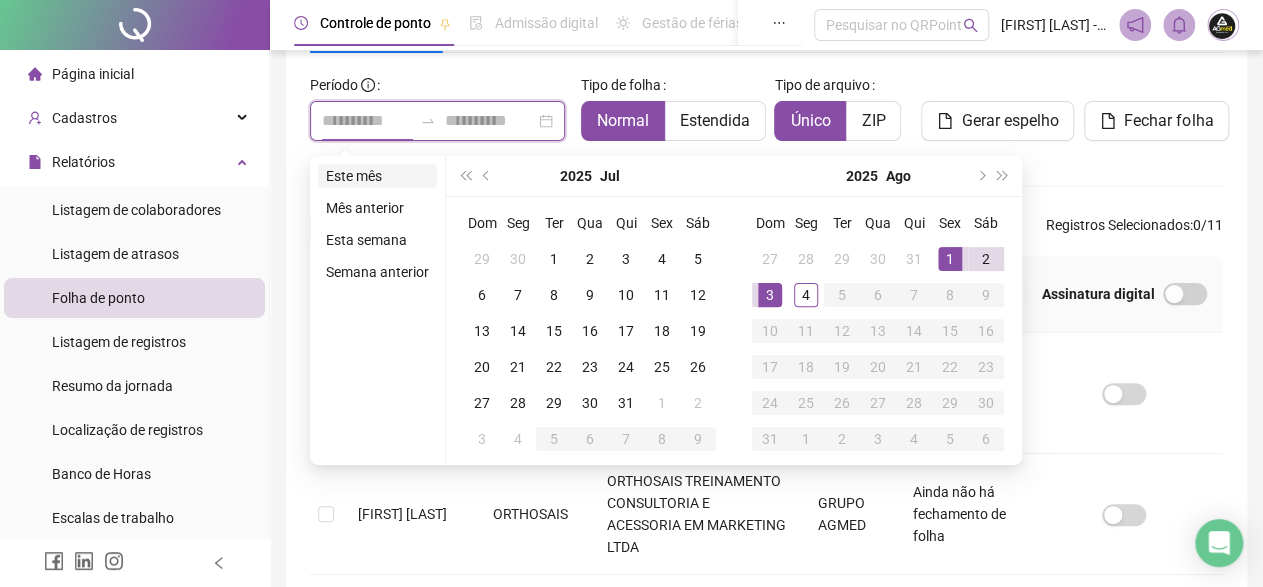 type on "**********" 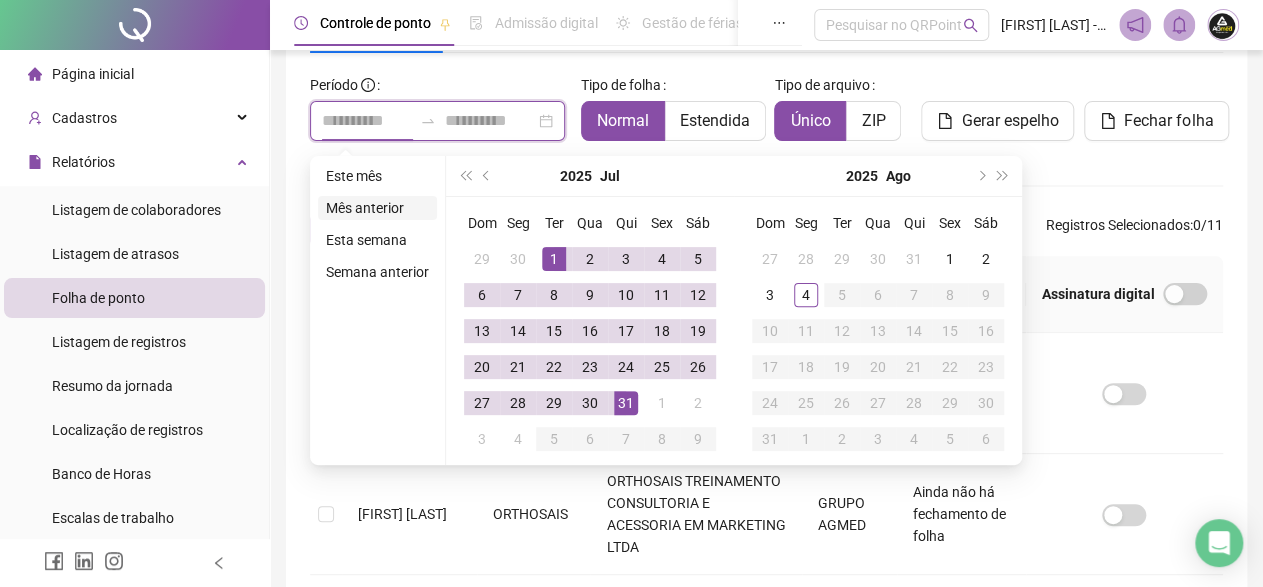 type on "**********" 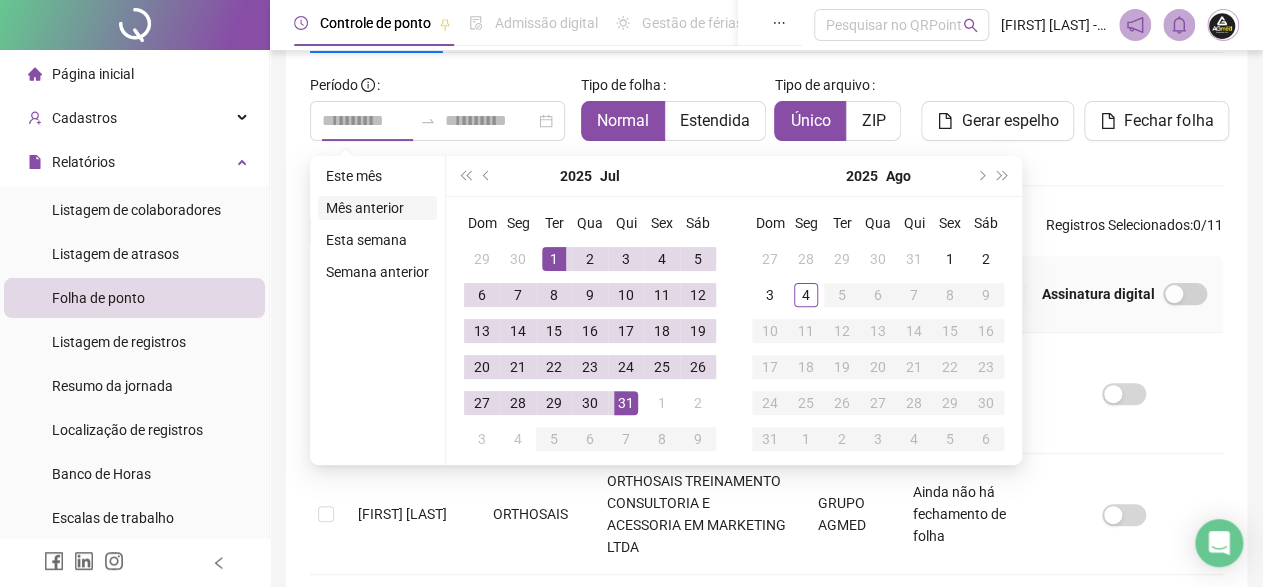 click on "Mês anterior" at bounding box center (377, 208) 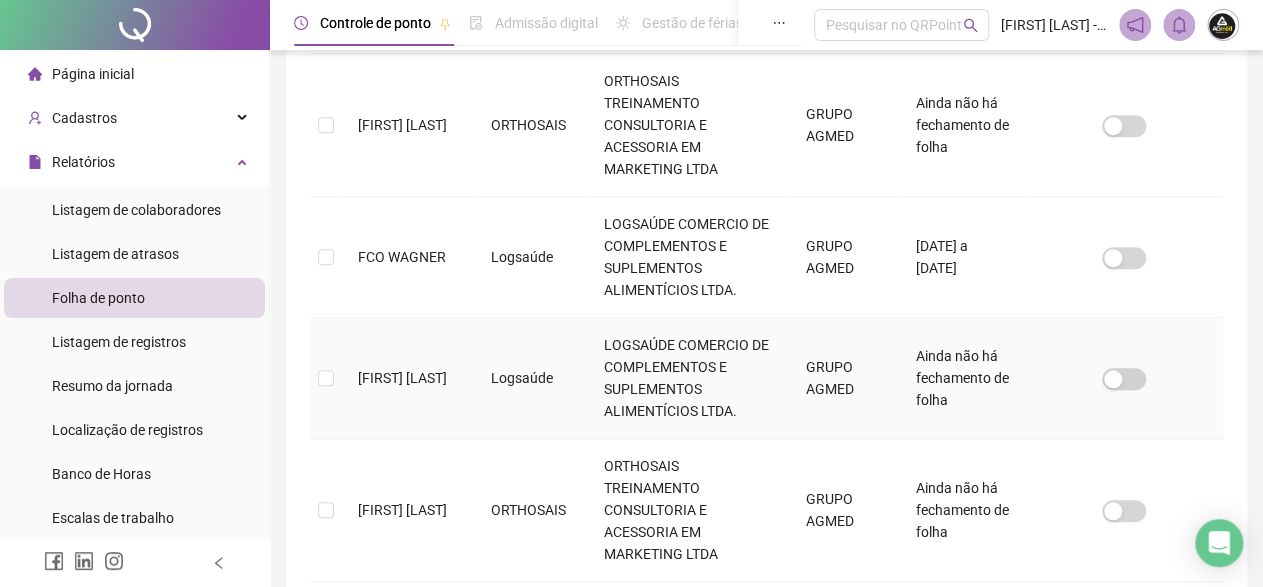scroll, scrollTop: 715, scrollLeft: 0, axis: vertical 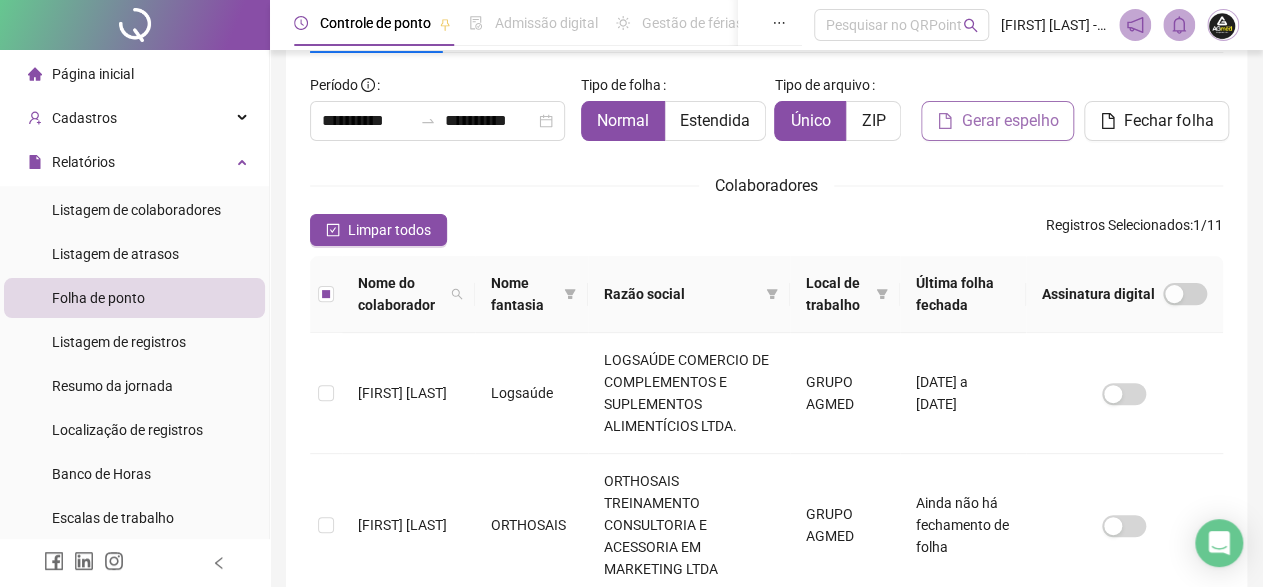 click on "Gerar espelho" at bounding box center [1009, 121] 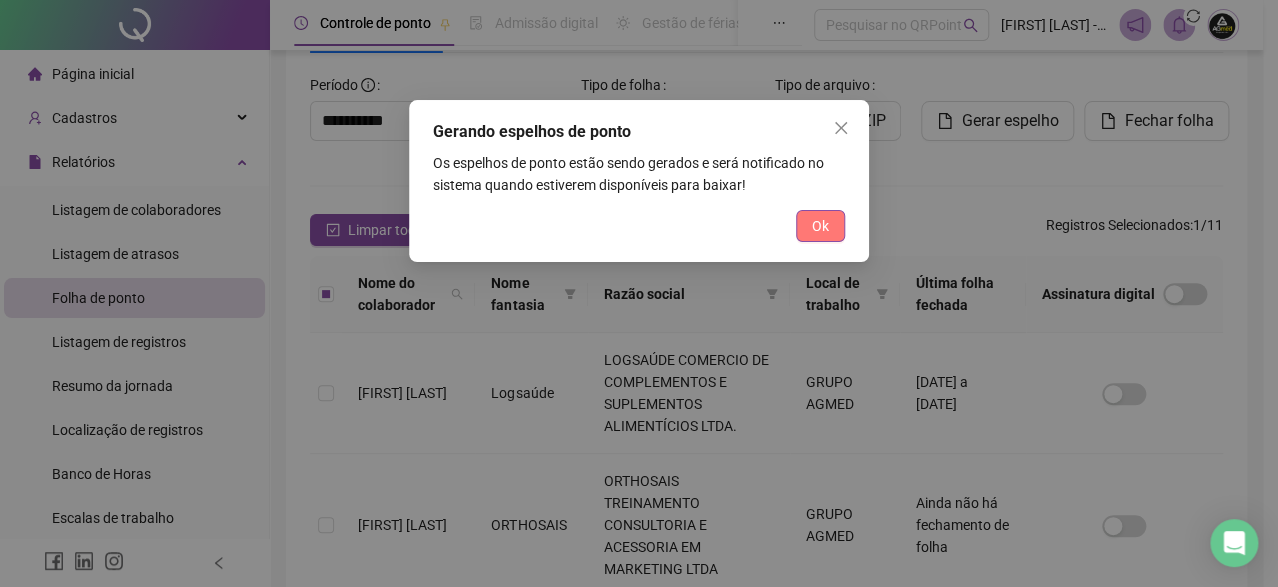 click on "Ok" at bounding box center [820, 226] 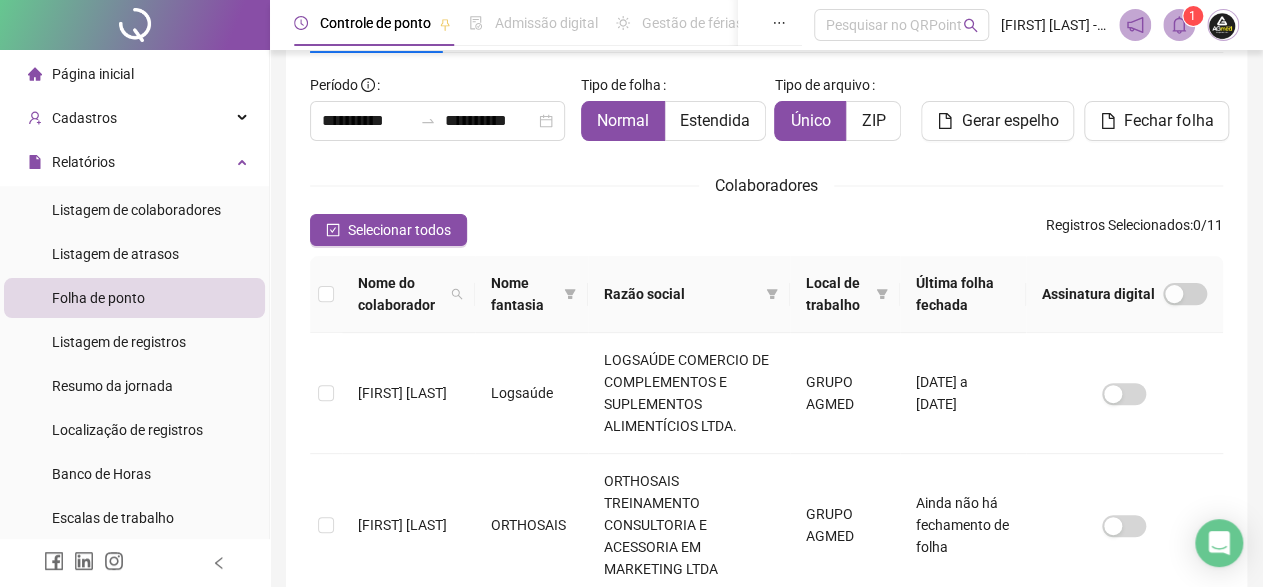 click 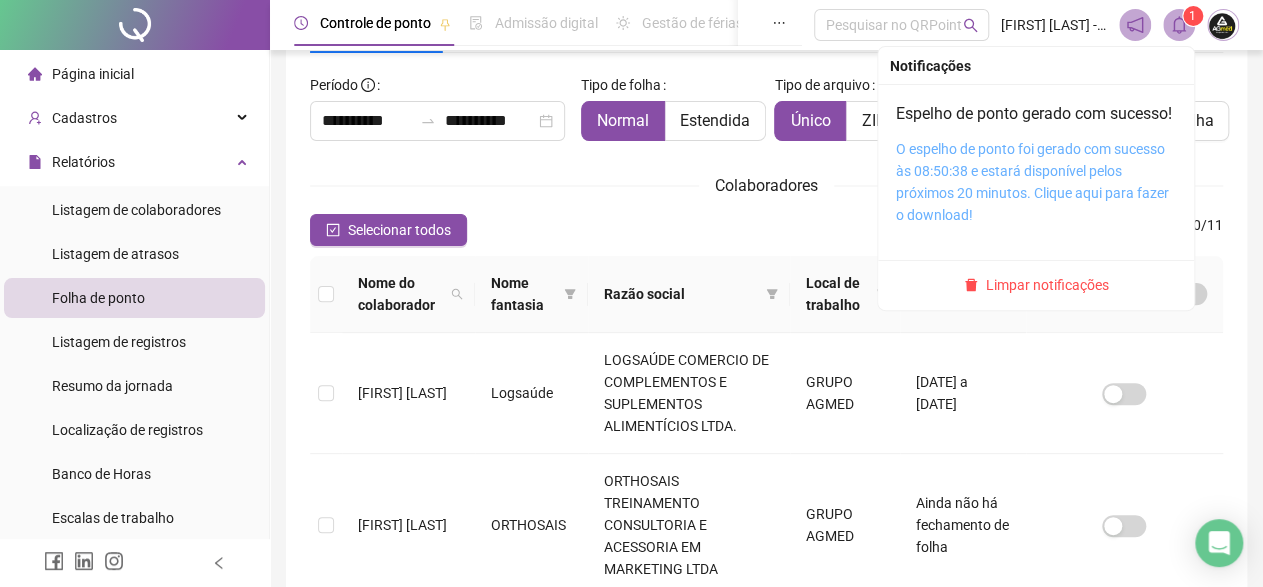 click on "O espelho de ponto foi gerado com sucesso às 08:50:38 e estará disponível pelos próximos 20 minutos.
Clique aqui para fazer o download!" at bounding box center [1032, 182] 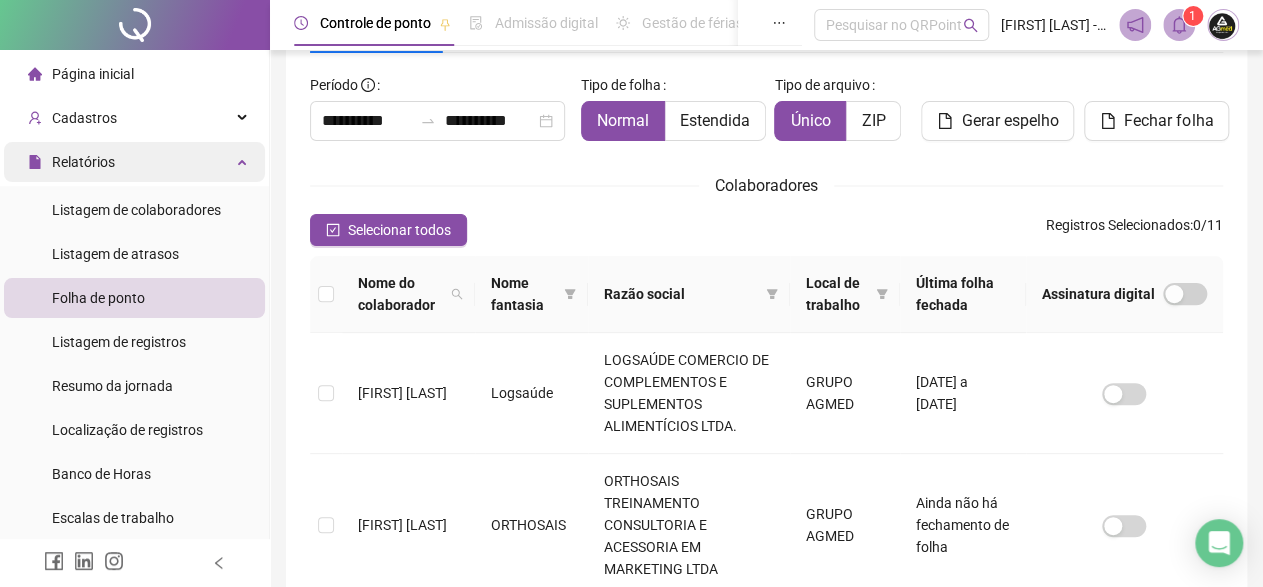 click on "Relatórios" at bounding box center [83, 162] 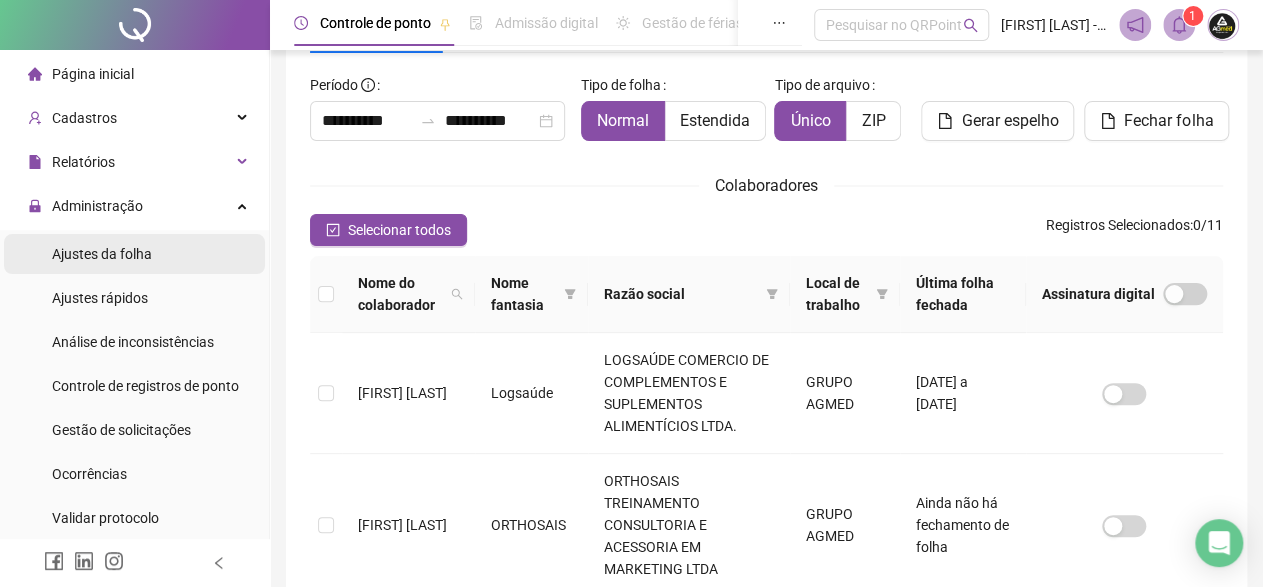 click on "Ajustes da folha" at bounding box center (102, 254) 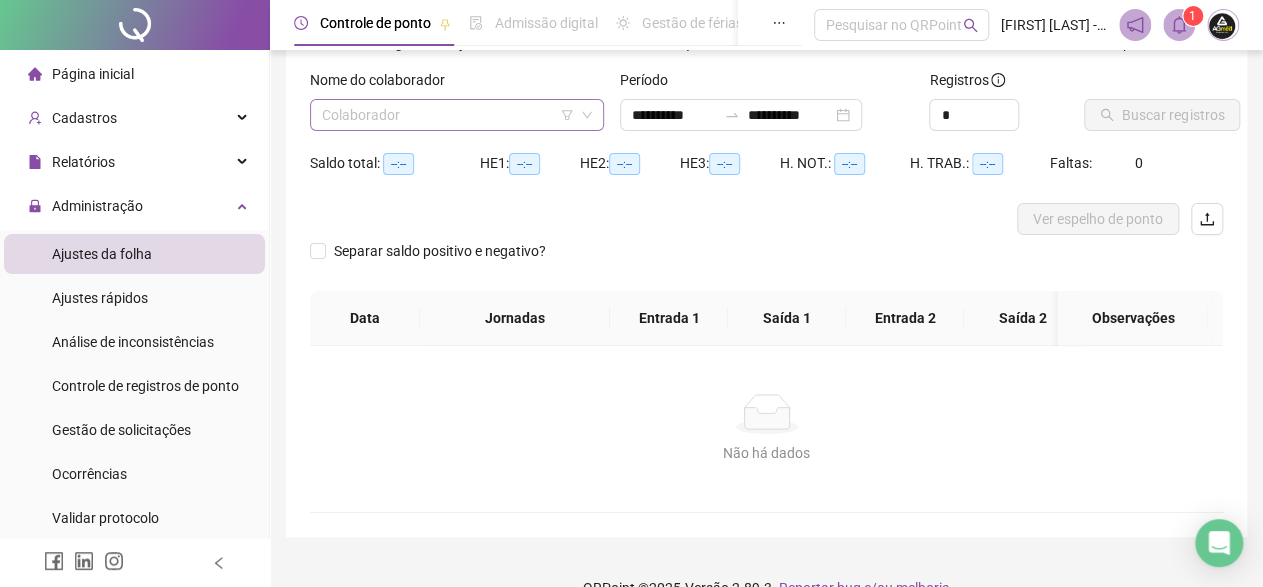 click at bounding box center [448, 115] 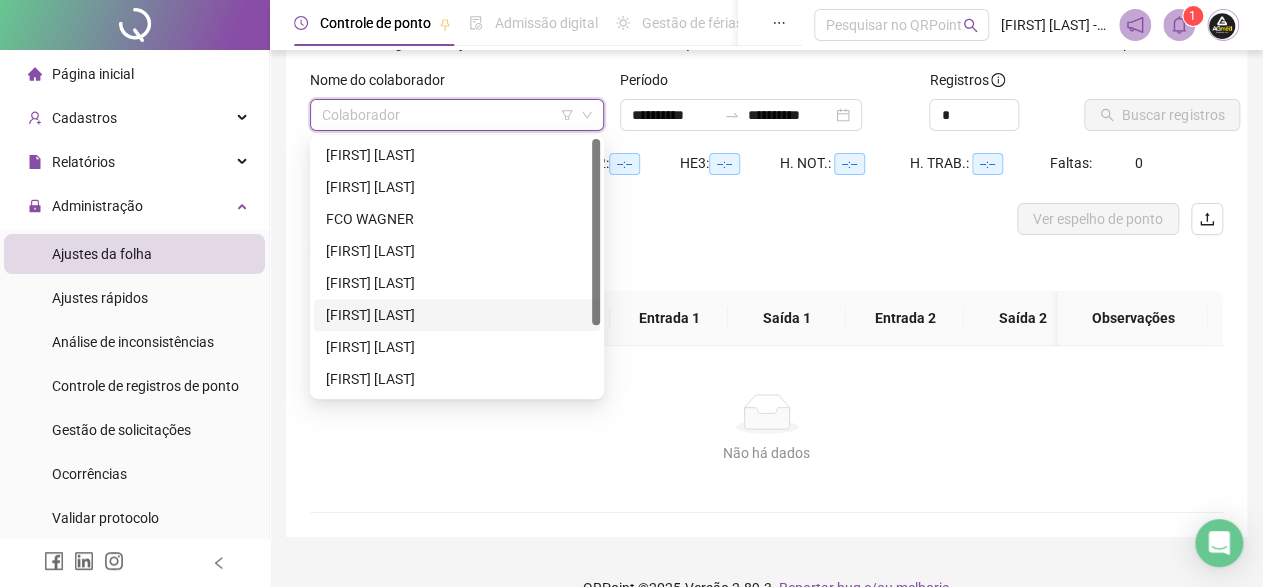 click on "[FIRST] [LAST]" at bounding box center (457, 315) 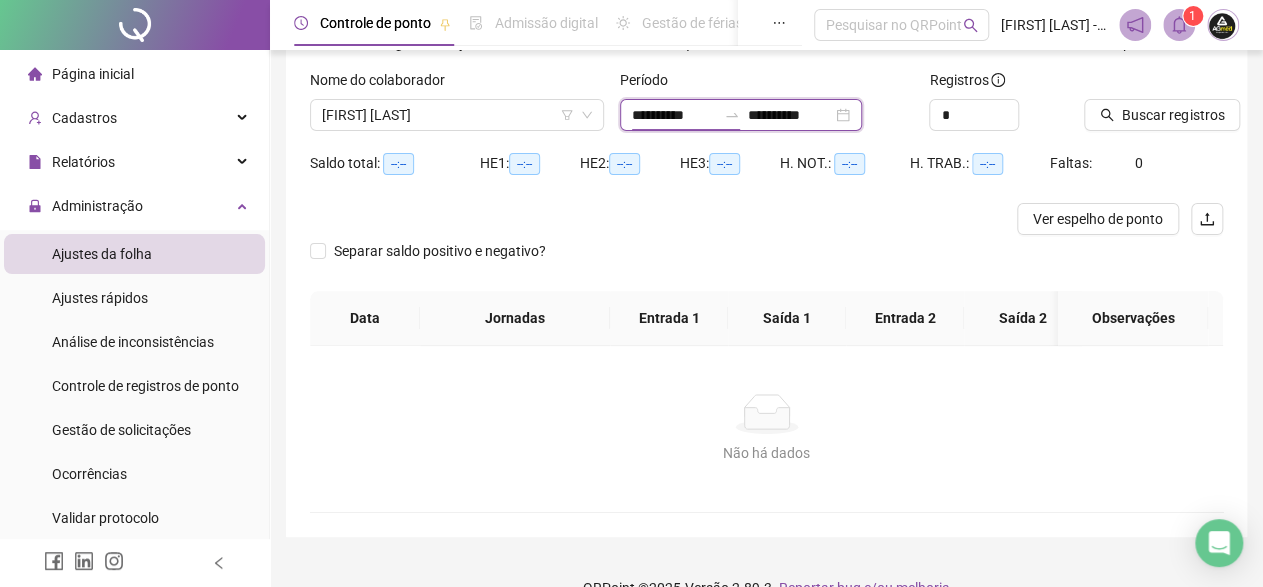 click on "**********" at bounding box center [674, 115] 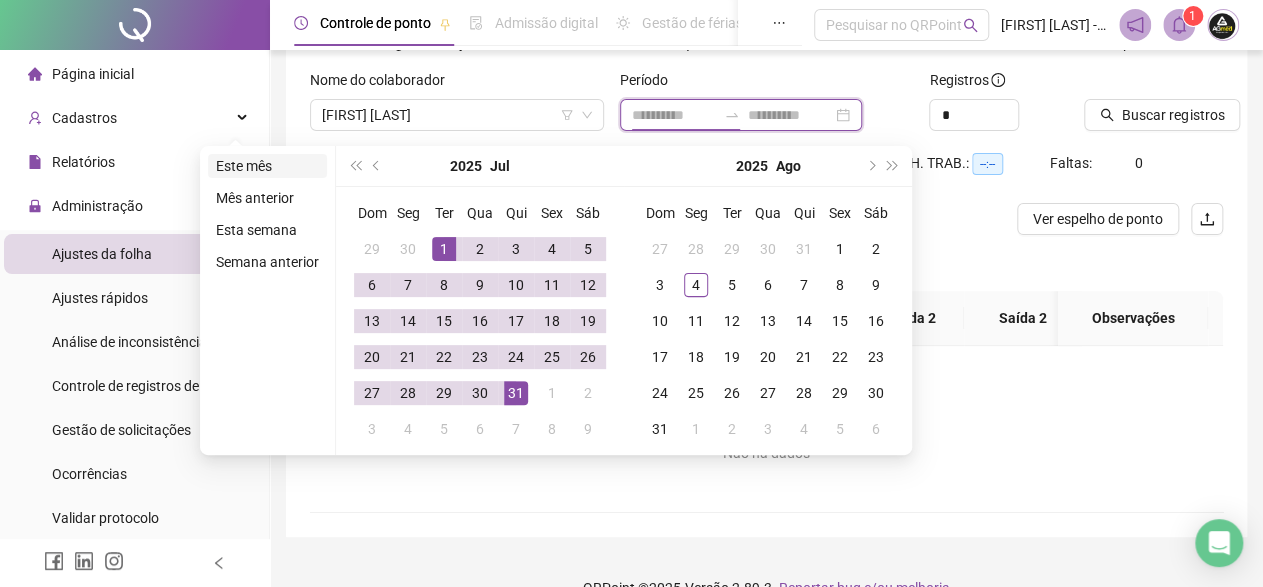 type on "**********" 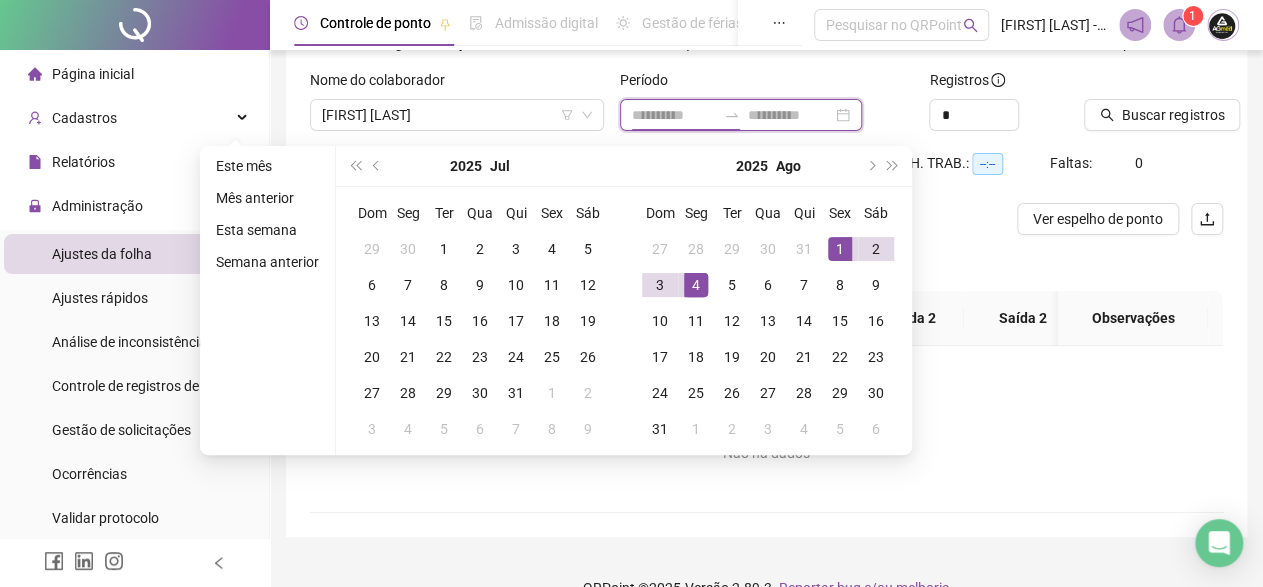 type on "**********" 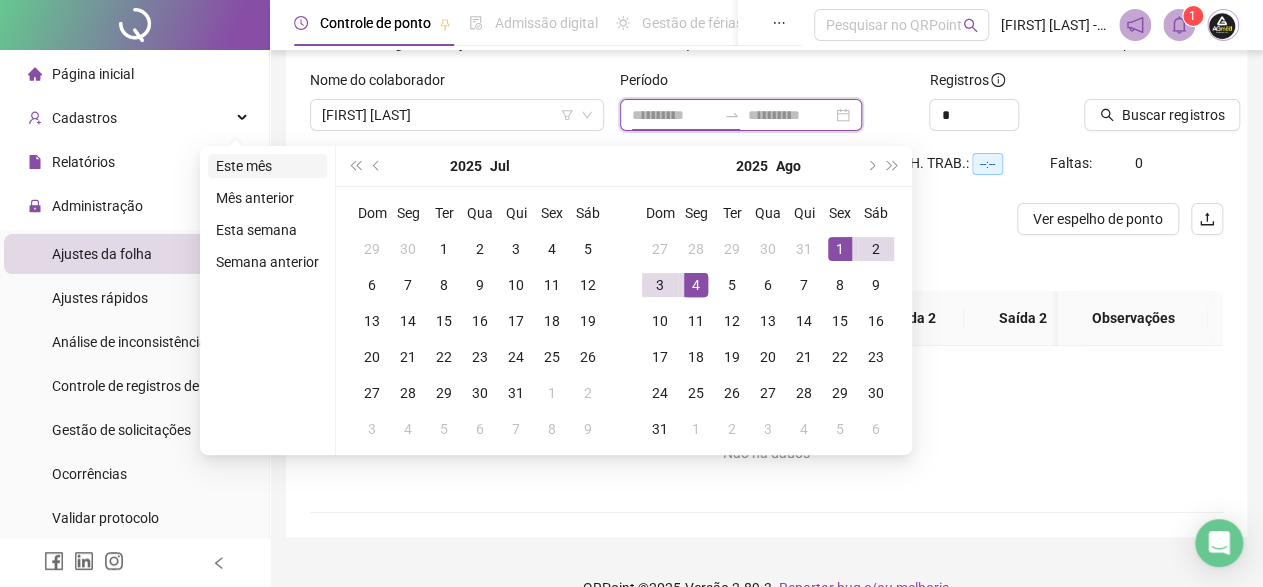 type on "**********" 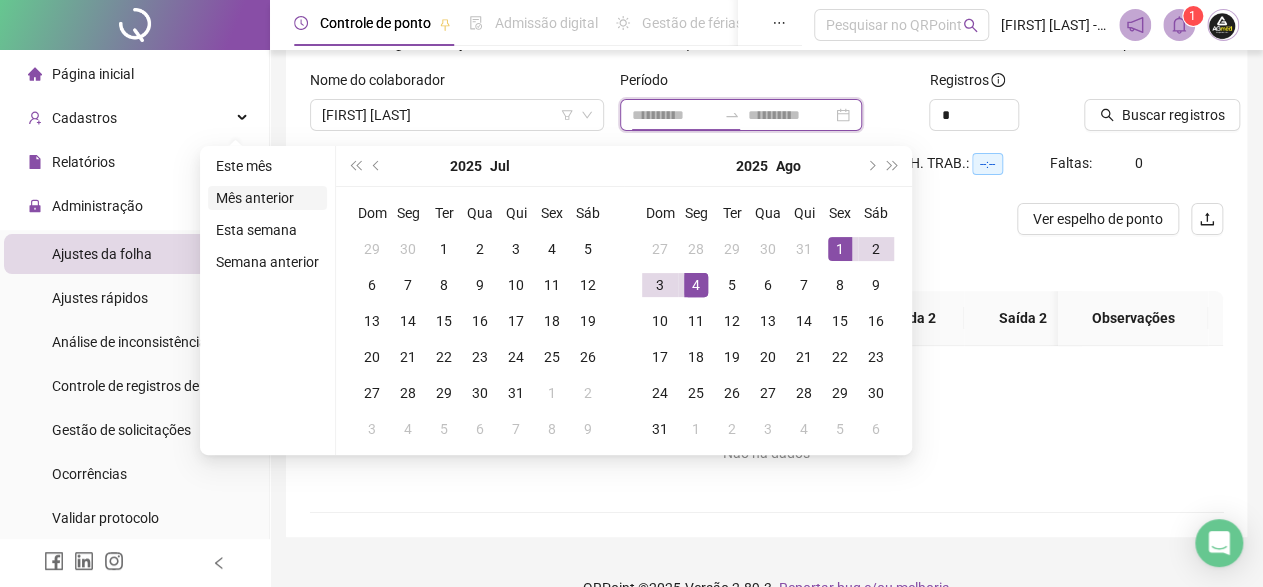 type on "**********" 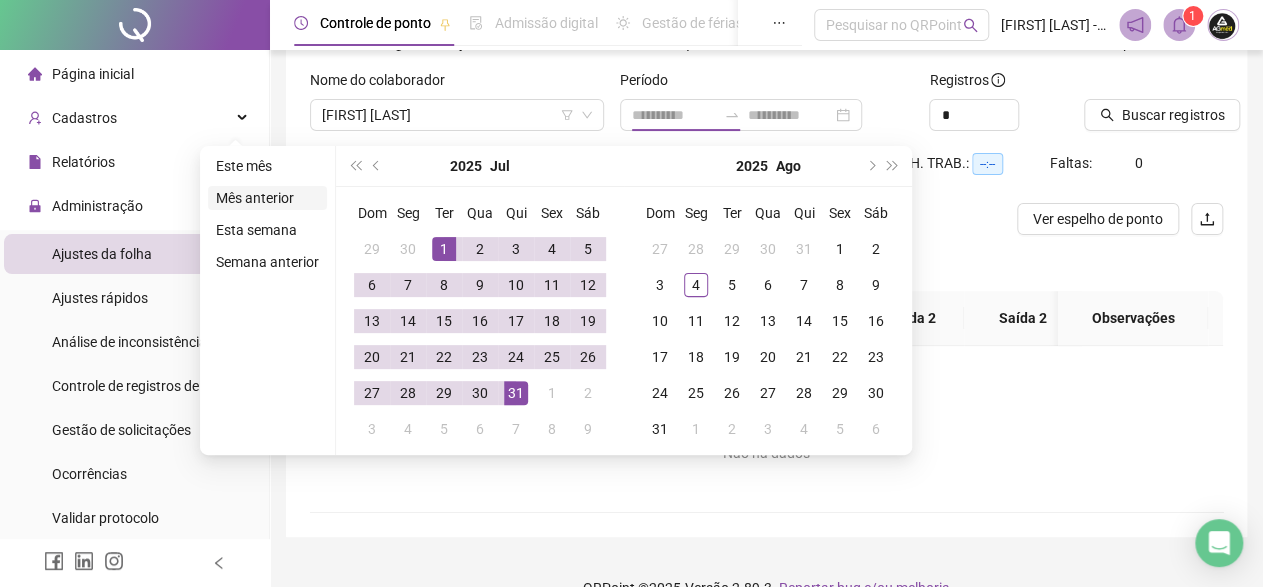 click on "Mês anterior" at bounding box center [267, 198] 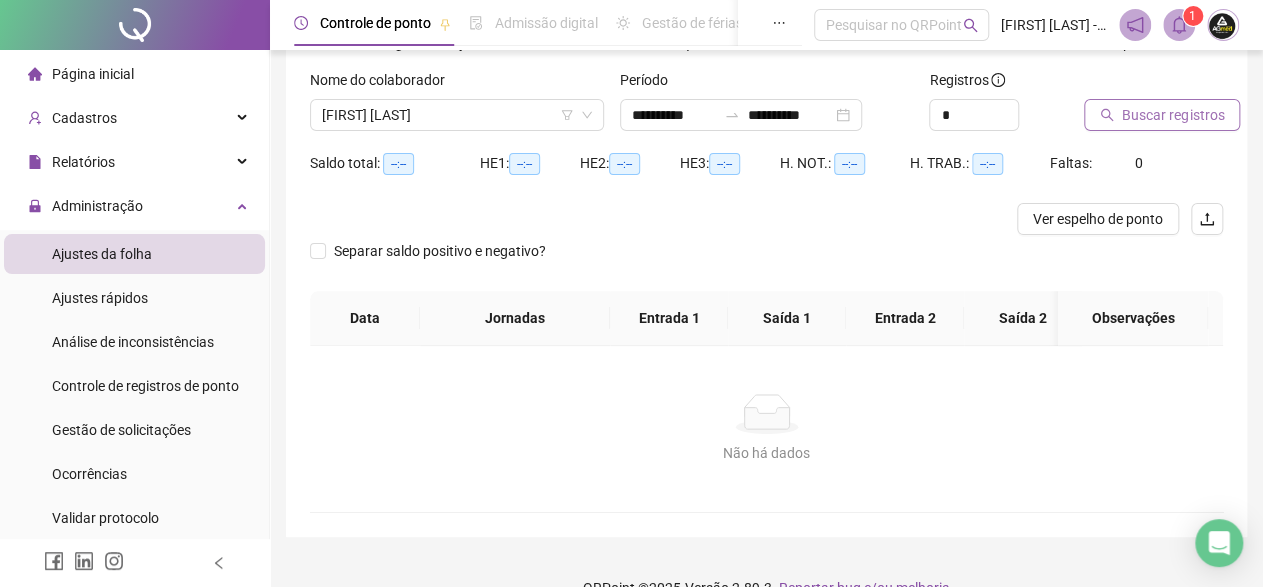 click on "Buscar registros" at bounding box center (1173, 115) 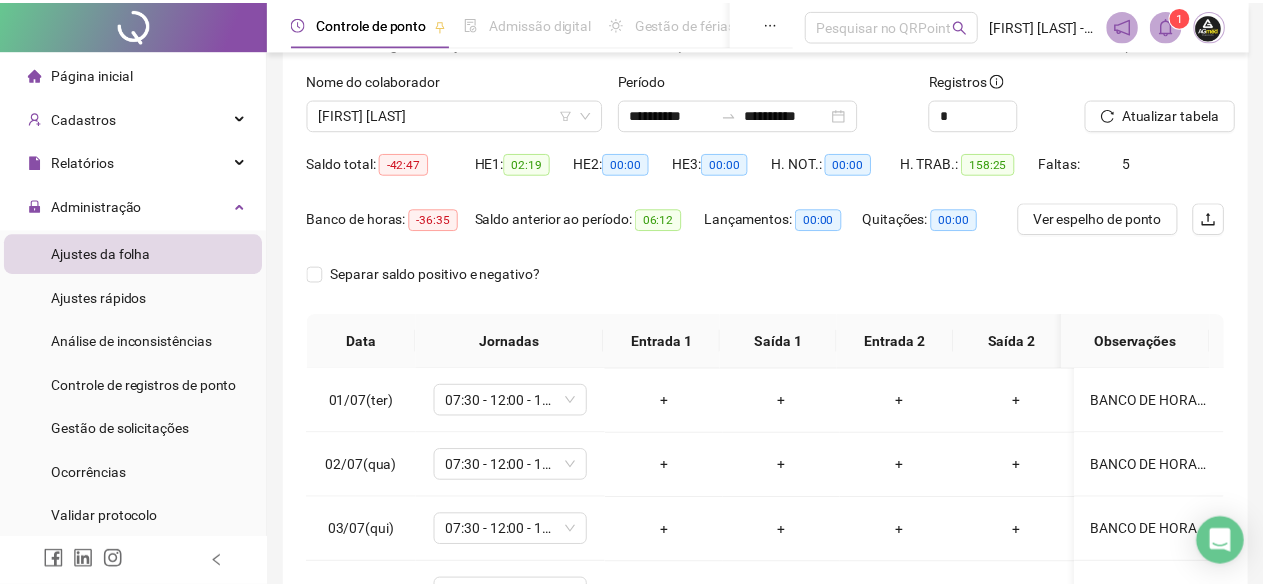 scroll, scrollTop: 434, scrollLeft: 0, axis: vertical 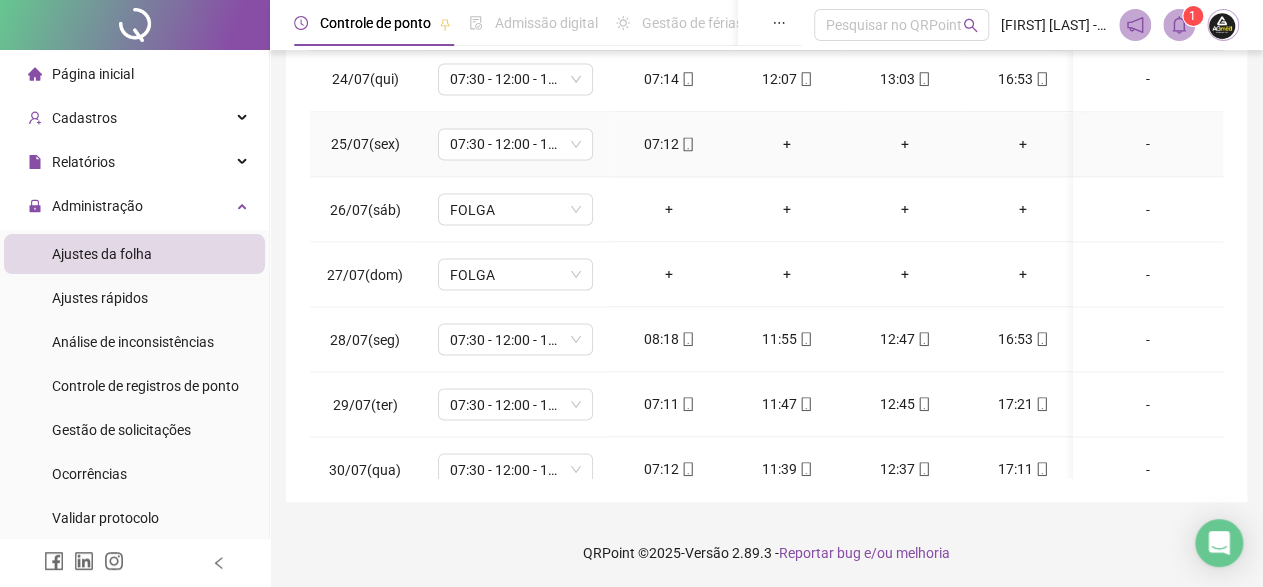 click on "-" at bounding box center (1148, 144) 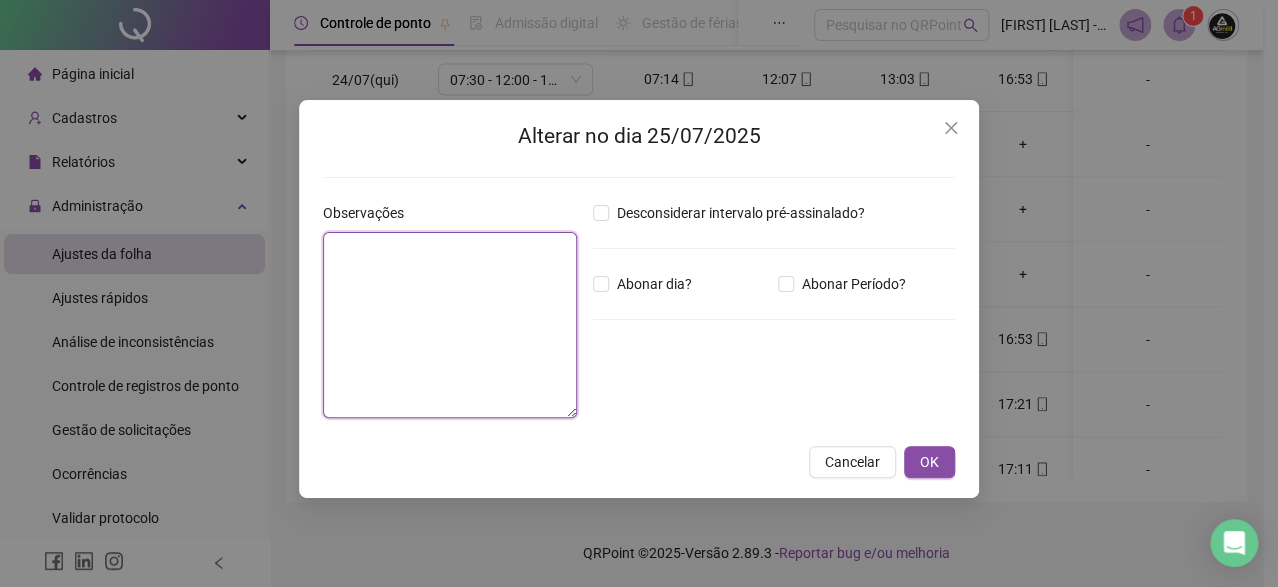click at bounding box center [450, 325] 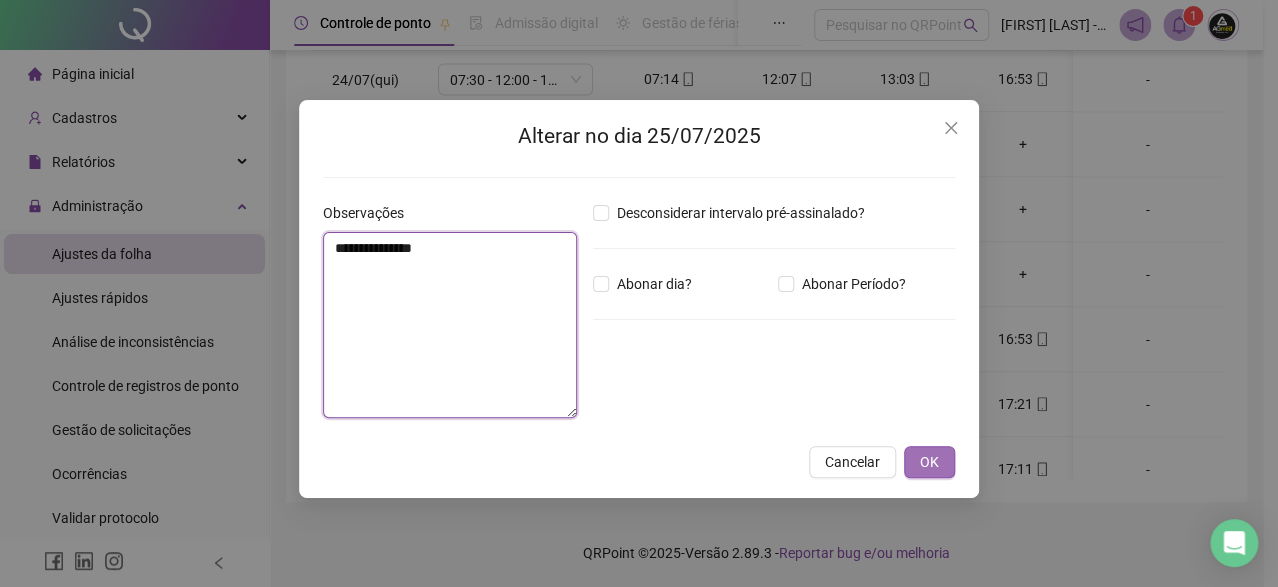 type on "**********" 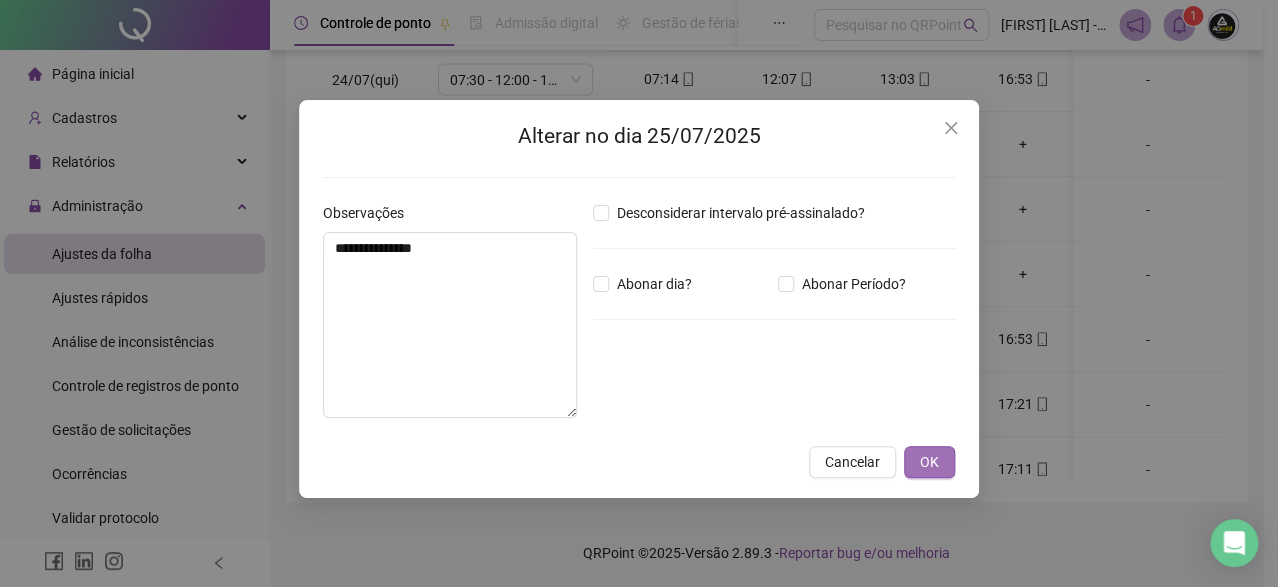 click on "OK" at bounding box center [929, 462] 